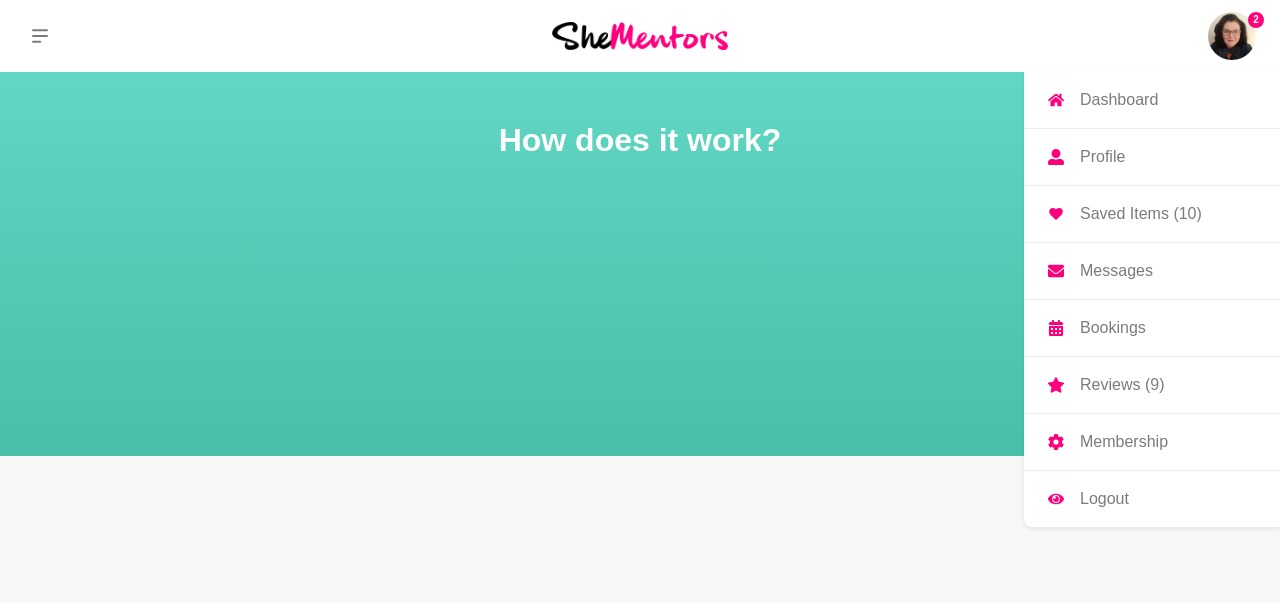 scroll, scrollTop: 0, scrollLeft: 0, axis: both 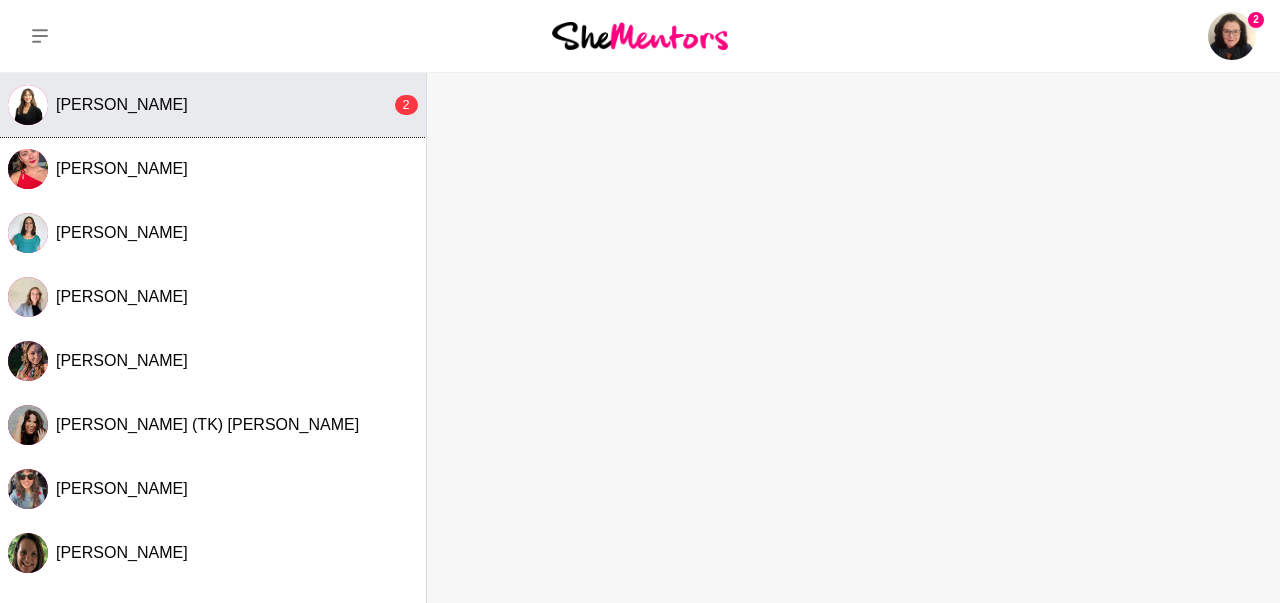 click on "[PERSON_NAME]" at bounding box center (122, 104) 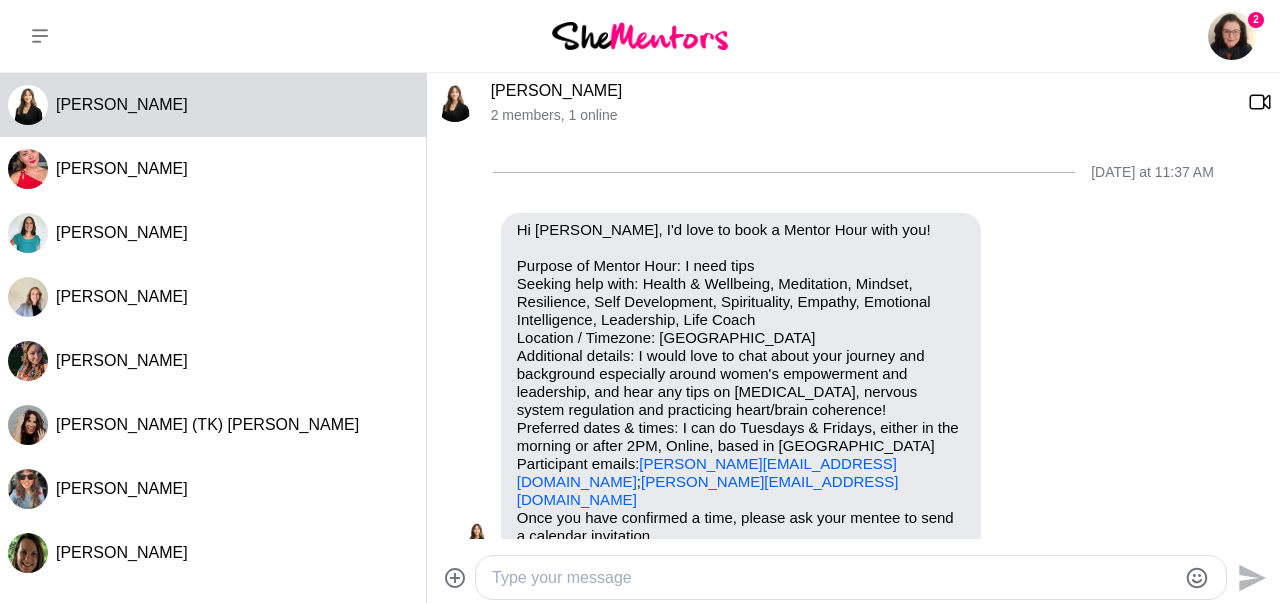 scroll, scrollTop: 488, scrollLeft: 0, axis: vertical 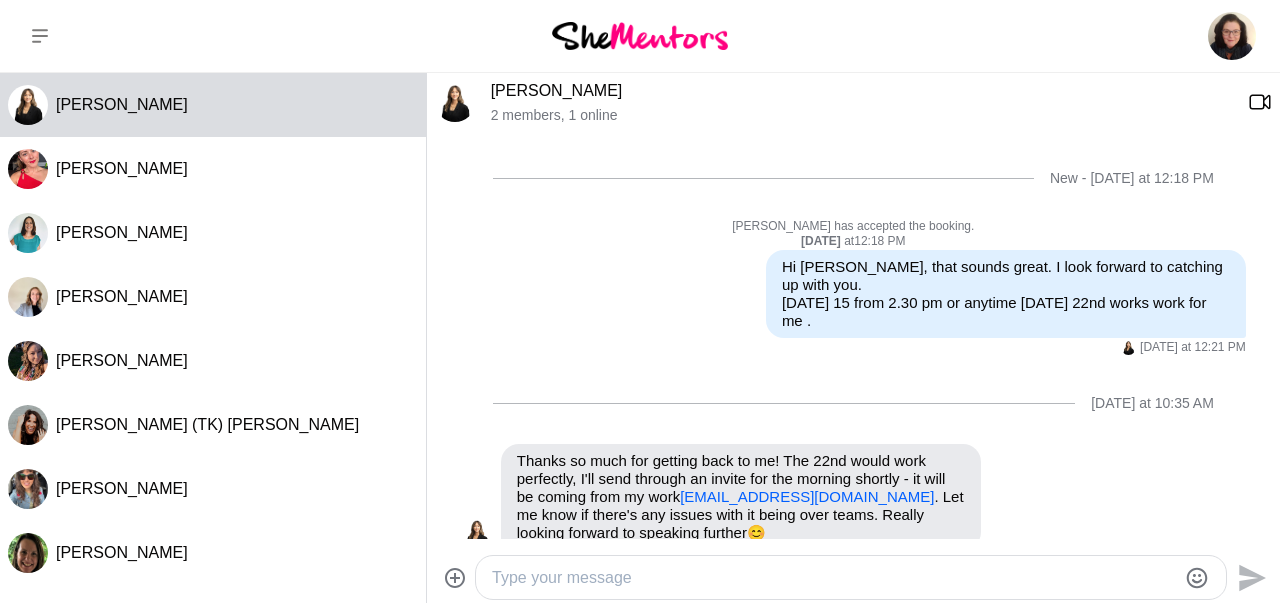 click at bounding box center (834, 578) 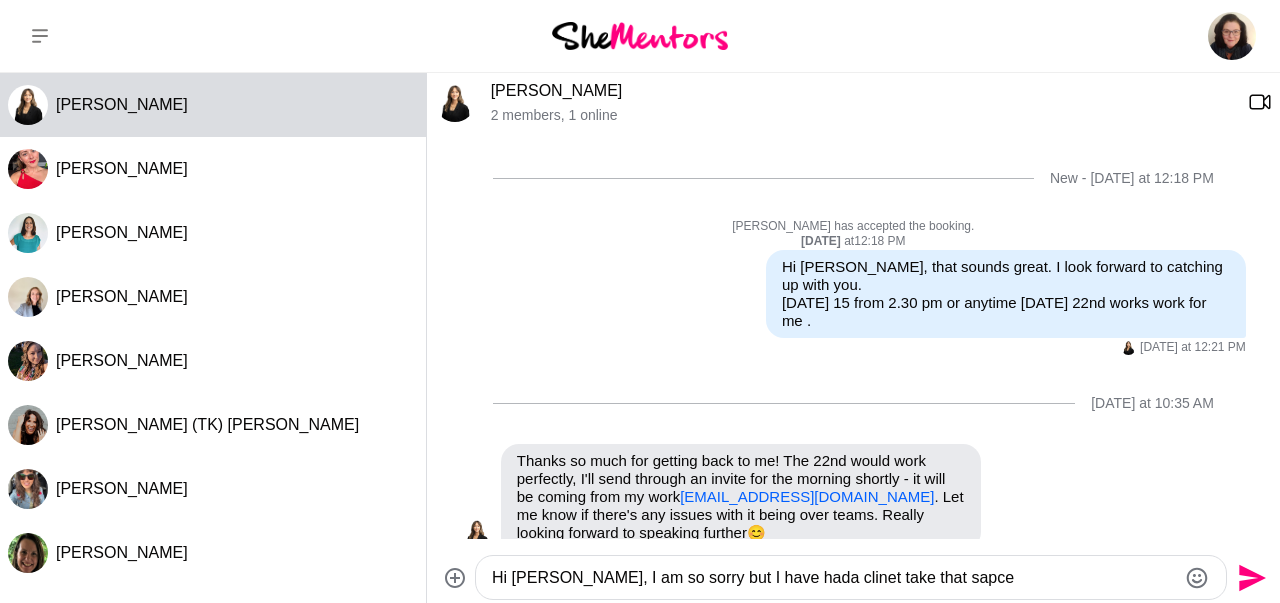 click on "Hi [PERSON_NAME], I am so sorry but I have hada clinet take that sapce" at bounding box center (834, 578) 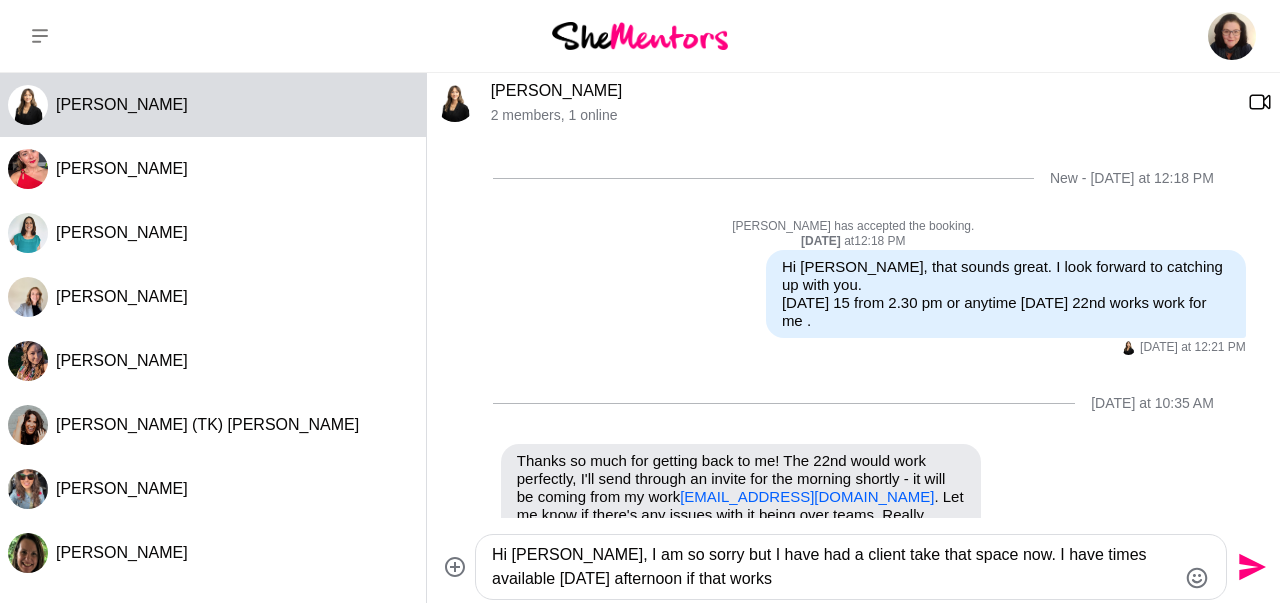 click on "Hi [PERSON_NAME], I am so sorry but I have had a client take that space now. I have times available [DATE] afternoon if that works" at bounding box center (834, 567) 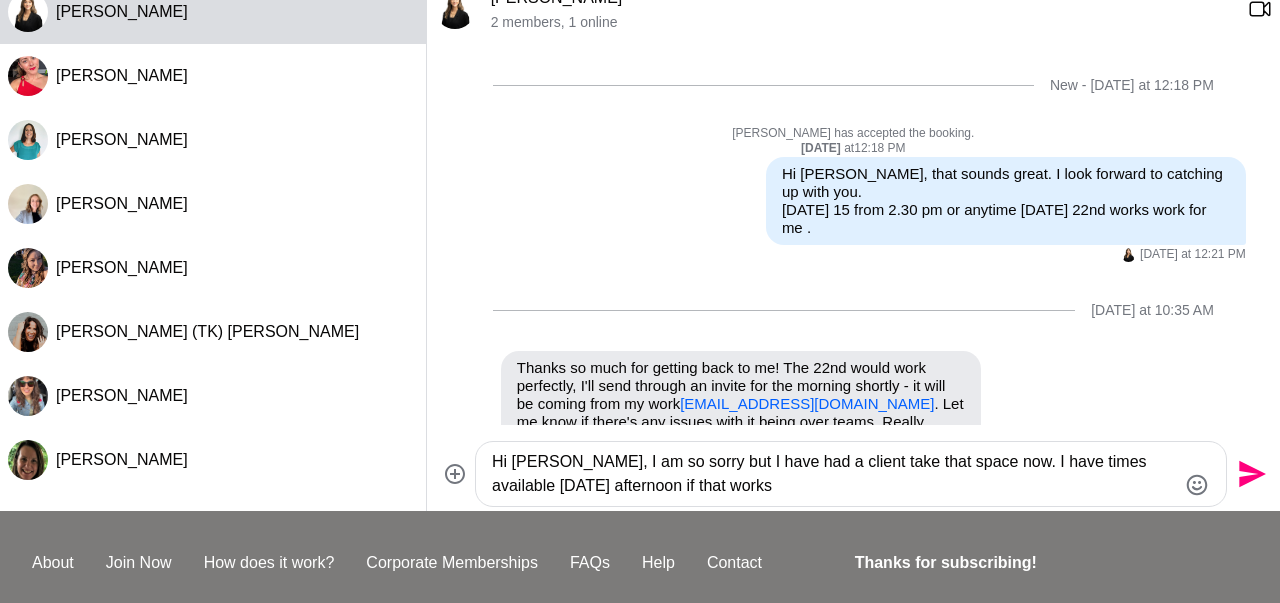 scroll, scrollTop: 104, scrollLeft: 0, axis: vertical 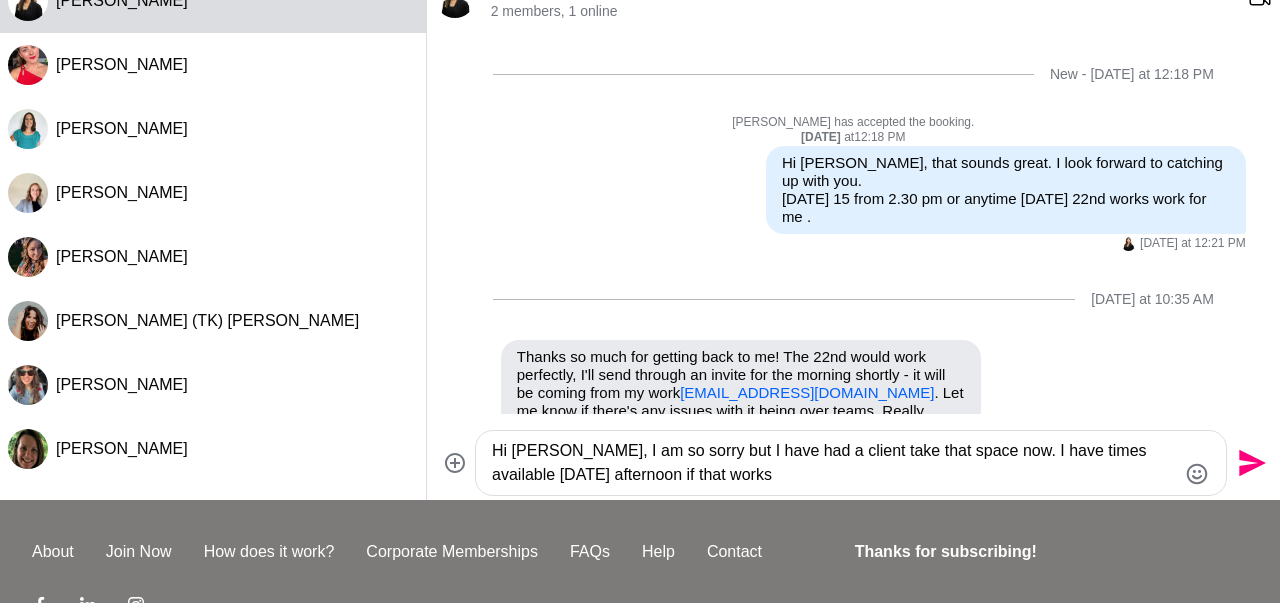 click on "Hi [PERSON_NAME], I am so sorry but I have had a client take that space now. I have times available [DATE] afternoon if that works" at bounding box center [834, 463] 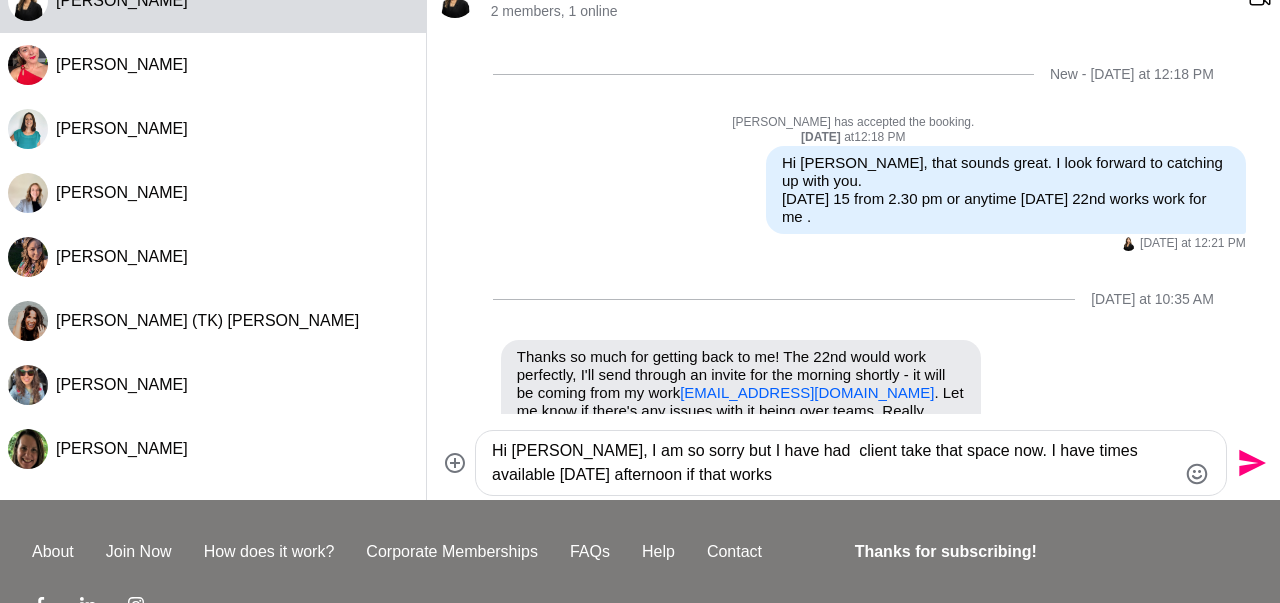 click on "Hi [PERSON_NAME], I am so sorry but I have had  client take that space now. I have times available [DATE] afternoon if that works" at bounding box center (834, 463) 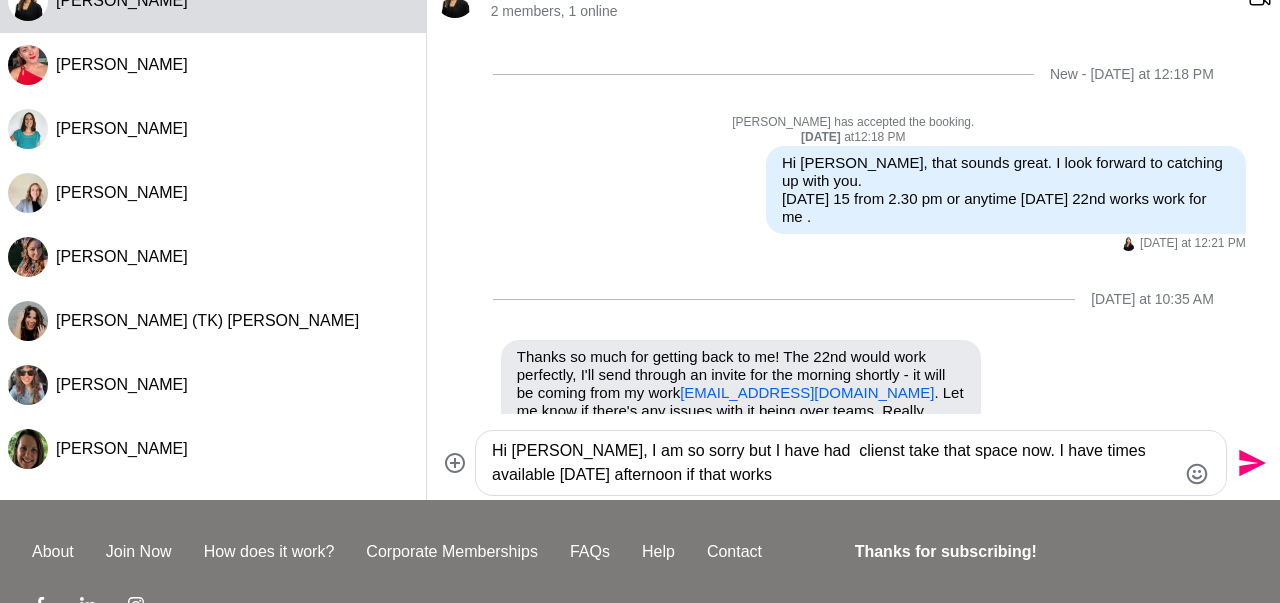 drag, startPoint x: 842, startPoint y: 453, endPoint x: 873, endPoint y: 463, distance: 32.572994 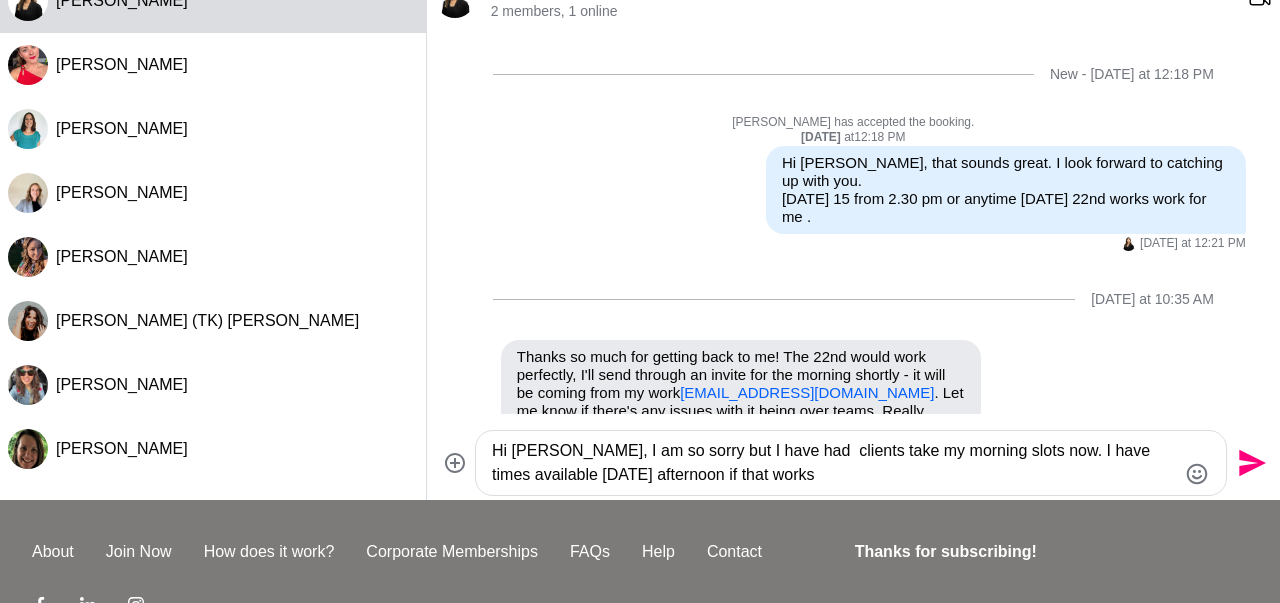 click on "Hi [PERSON_NAME], I am so sorry but I have had  clients take my morning slots now. I have times available [DATE] afternoon if that works" at bounding box center [834, 463] 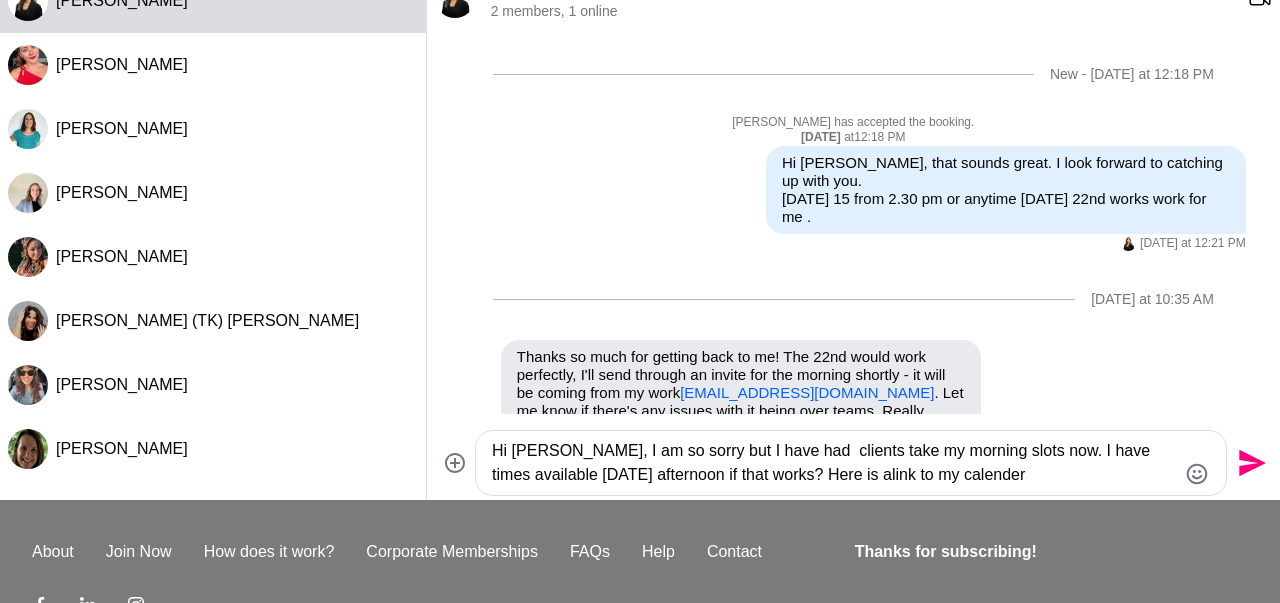click on "Hi [PERSON_NAME], I am so sorry but I have had  clients take my morning slots now. I have times available [DATE] afternoon if that works? Here is alink to my calender" at bounding box center [834, 463] 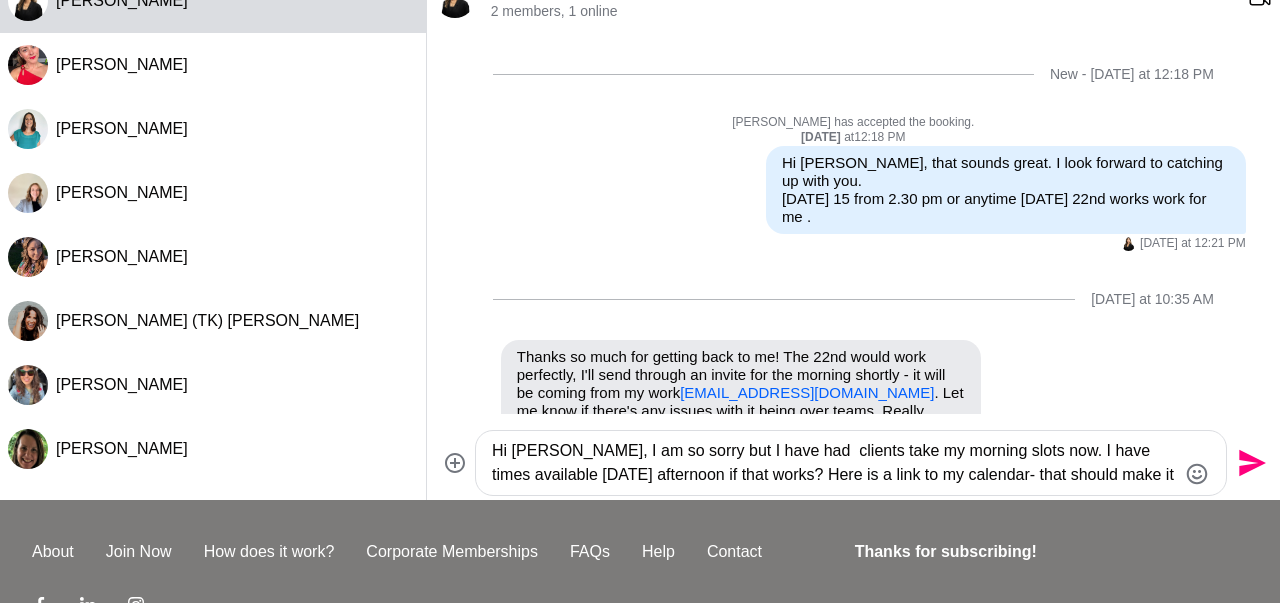 click on "Hi [PERSON_NAME], I am so sorry but I have had  clients take my morning slots now. I have times available [DATE] afternoon if that works? Here is a link to my calendar- that should make it easier!" at bounding box center (834, 463) 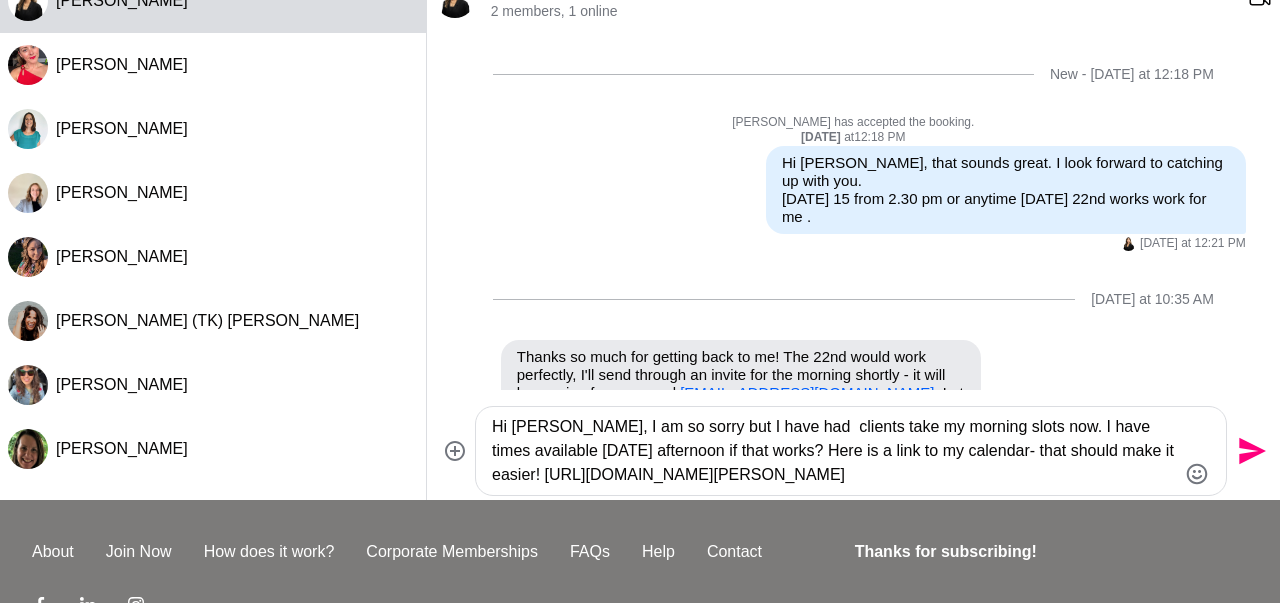 type on "Hi [PERSON_NAME], I am so sorry but I have had  clients take my morning slots now. I have times available [DATE] afternoon if that works? Here is a link to my calendar- that should make it easier! [URL][DOMAIN_NAME][PERSON_NAME]" 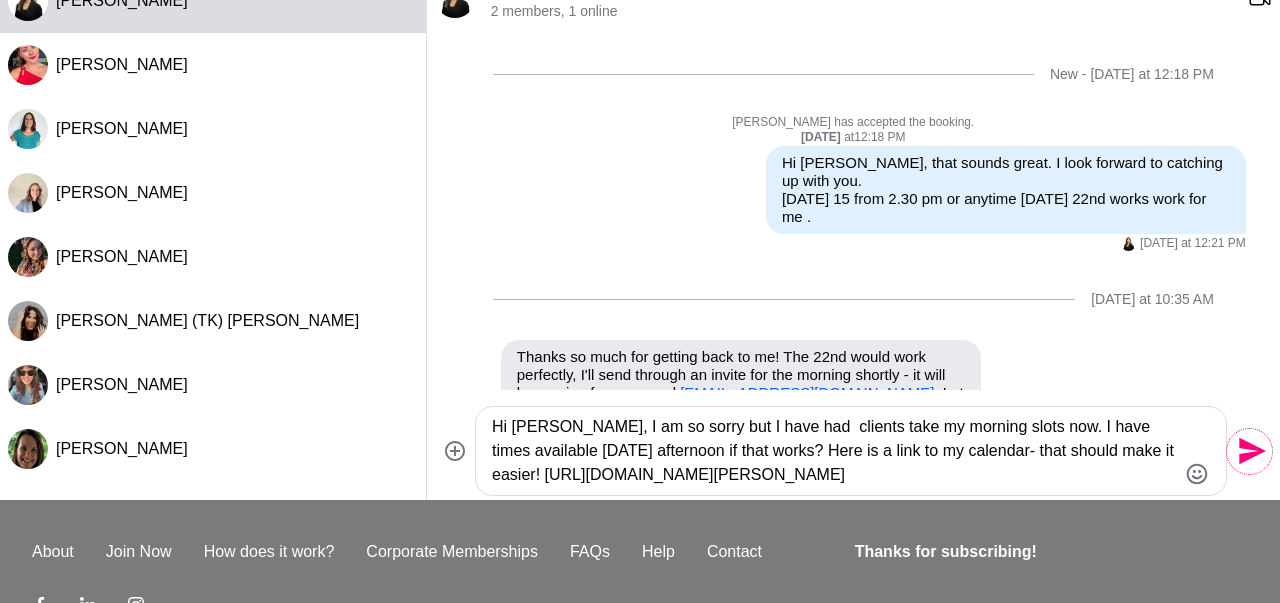 click on "Send" 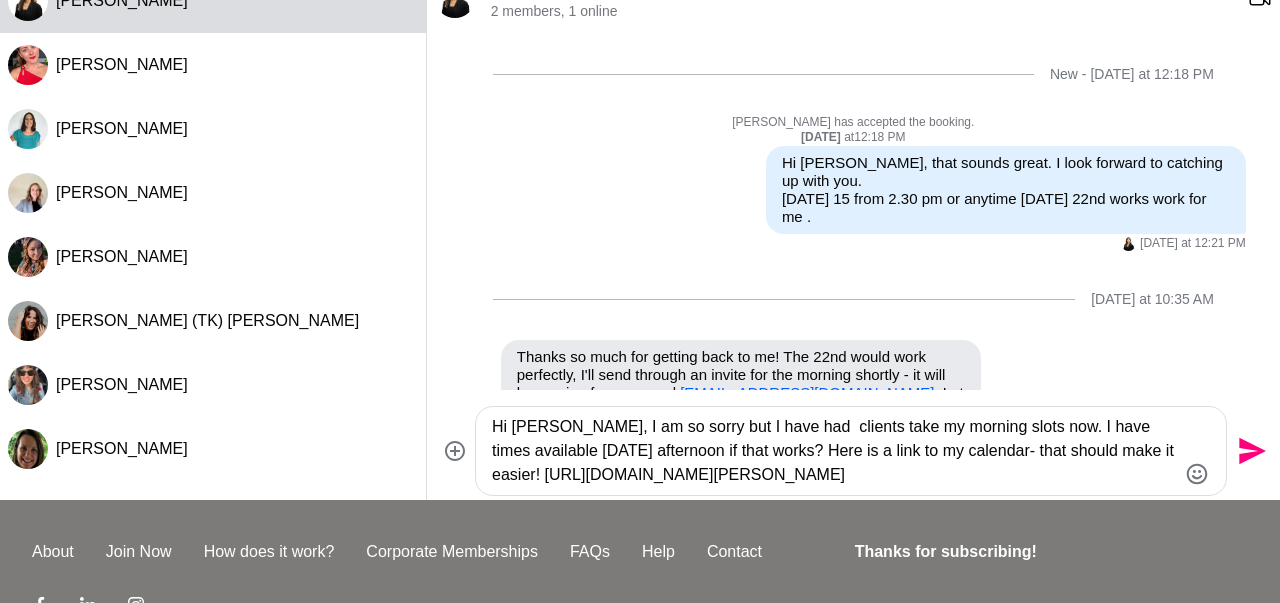 type 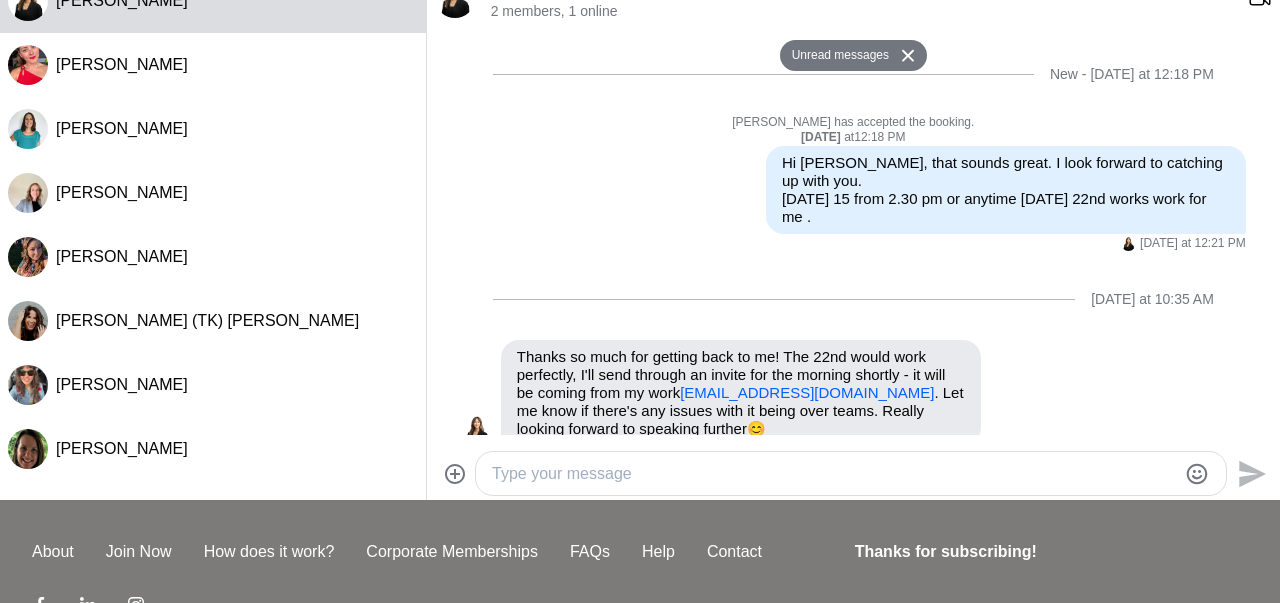 scroll, scrollTop: 683, scrollLeft: 0, axis: vertical 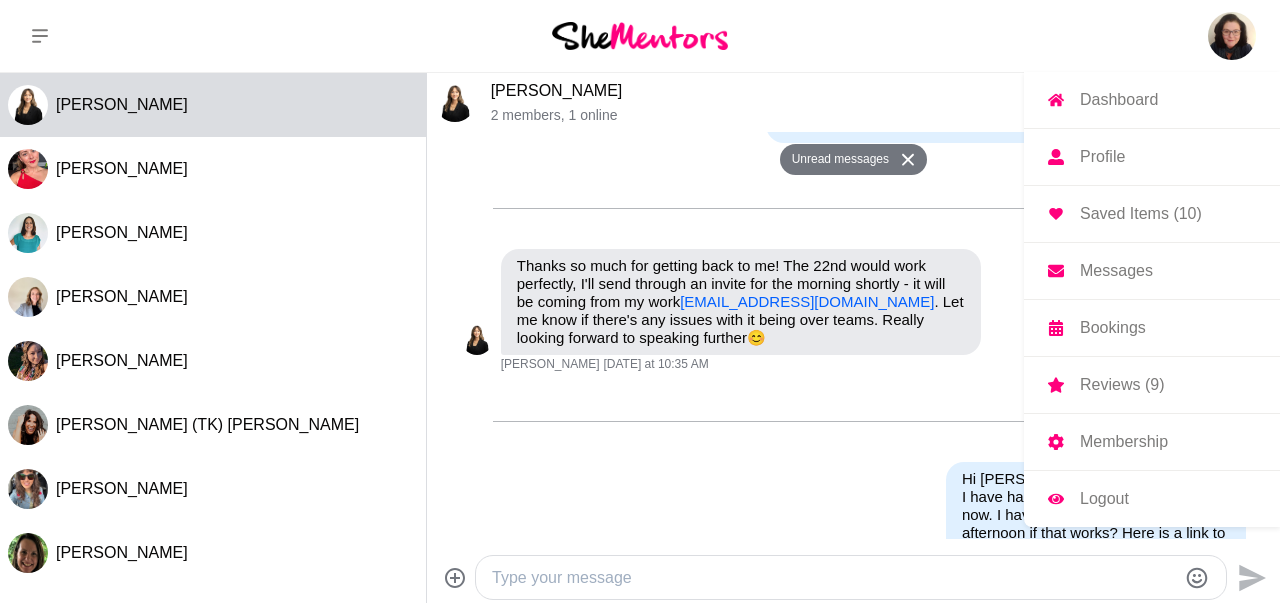 click on "Reviews (9)" at bounding box center (1122, 385) 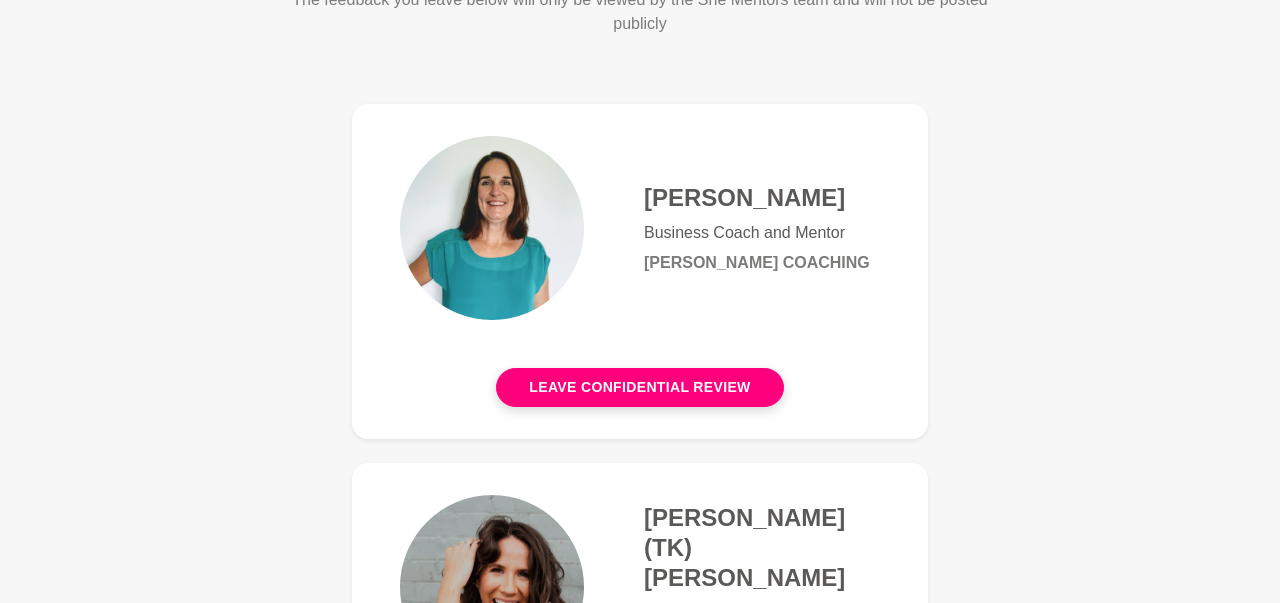 scroll, scrollTop: 0, scrollLeft: 0, axis: both 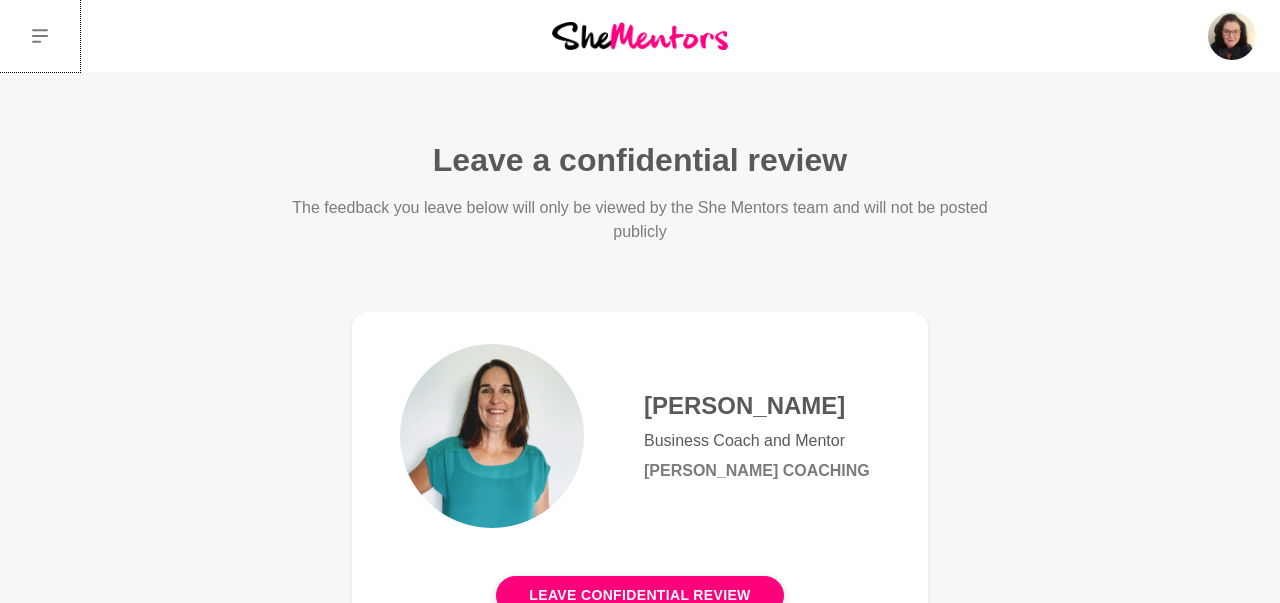 click 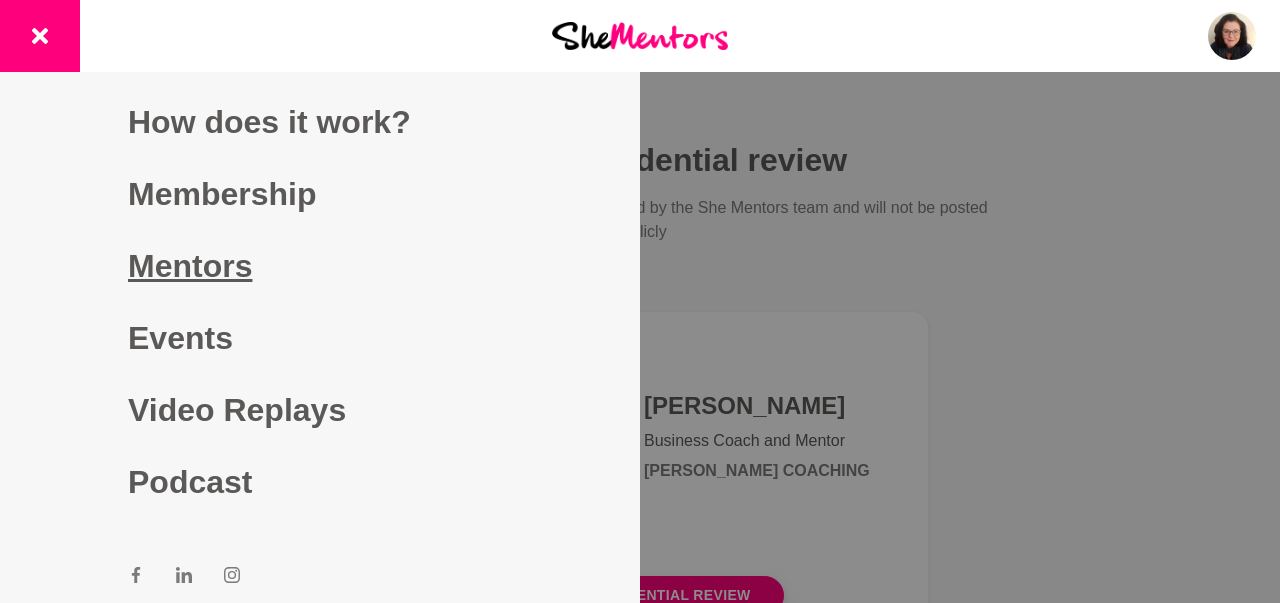click on "Mentors" at bounding box center (320, 266) 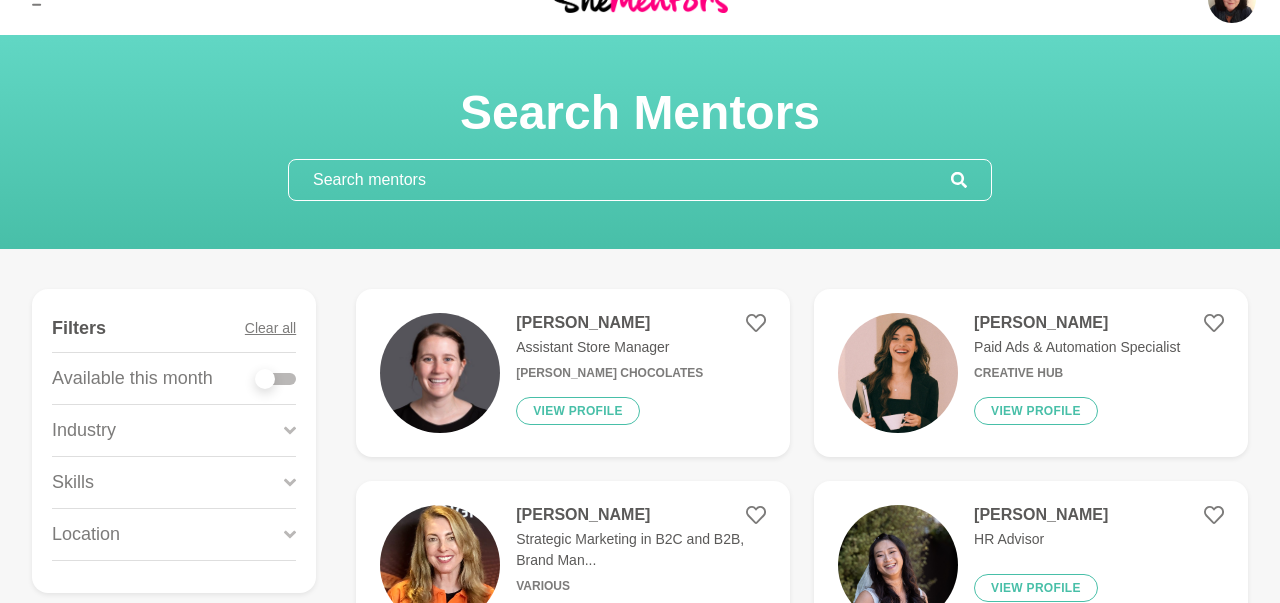 scroll, scrollTop: 0, scrollLeft: 0, axis: both 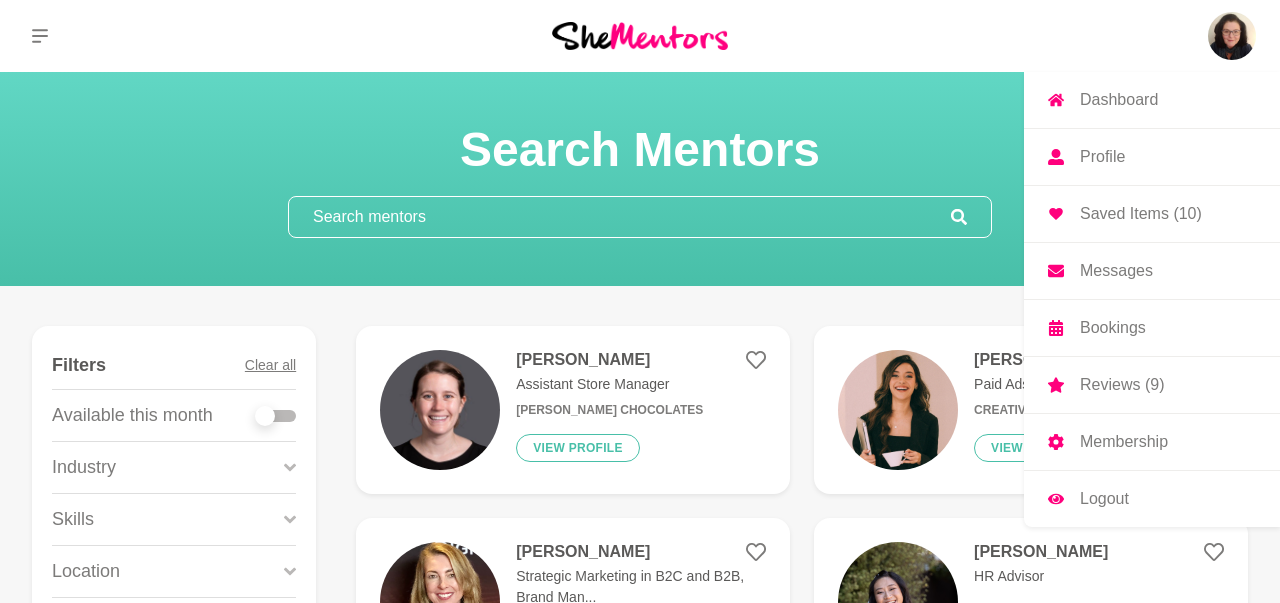 click at bounding box center [1232, 36] 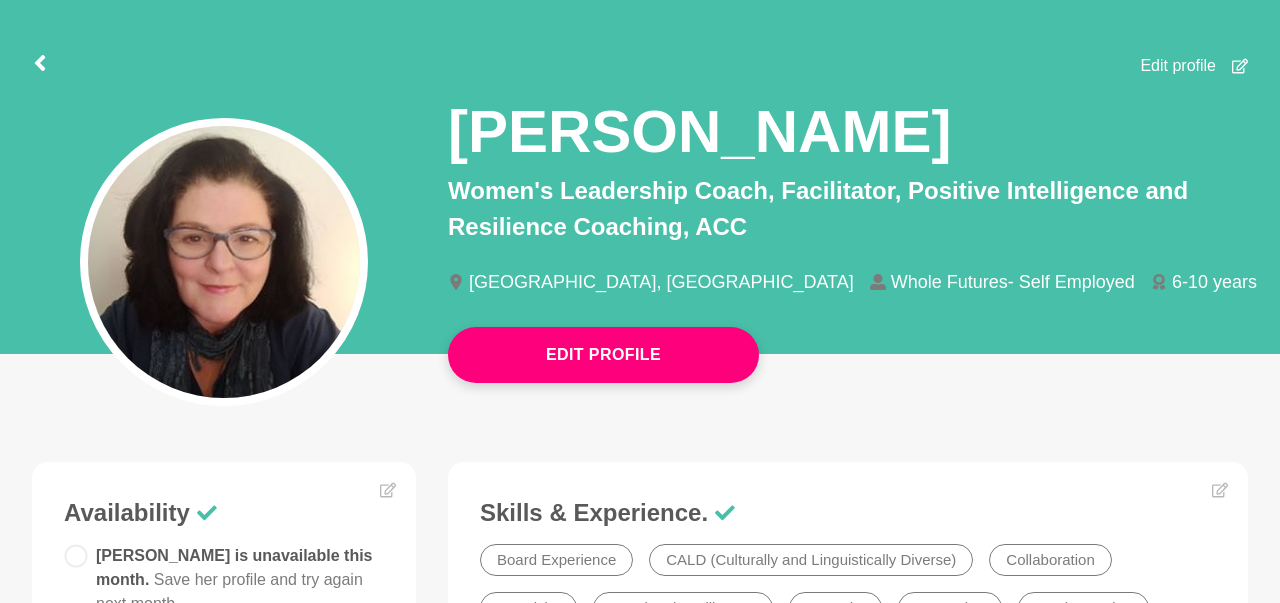 scroll, scrollTop: 0, scrollLeft: 0, axis: both 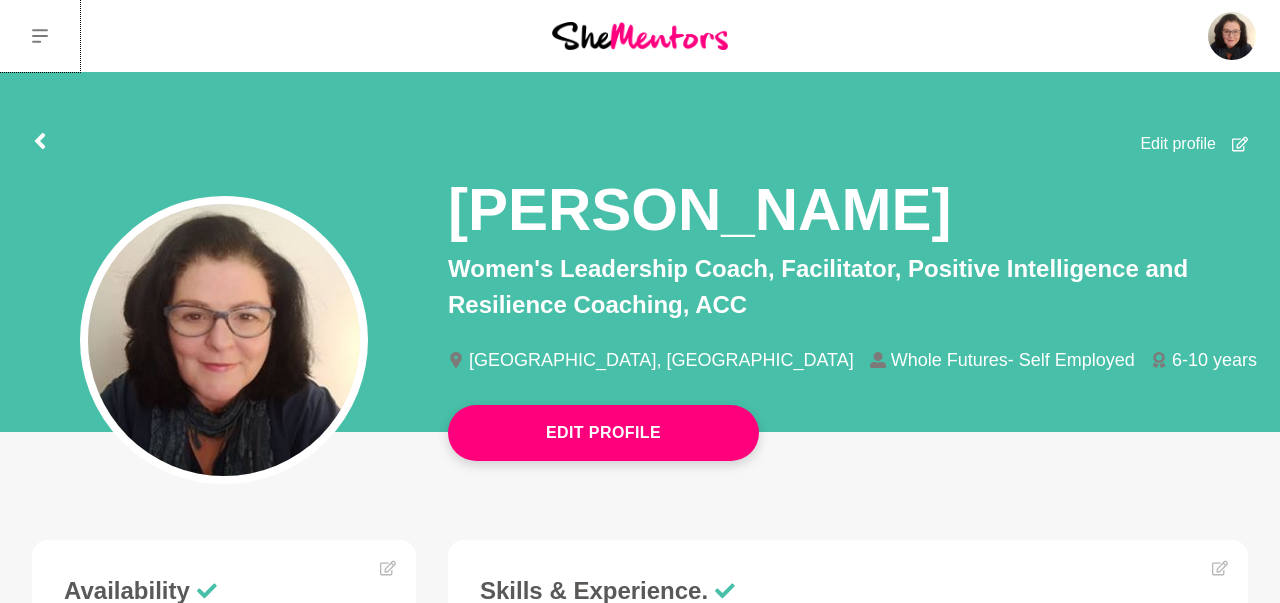 click 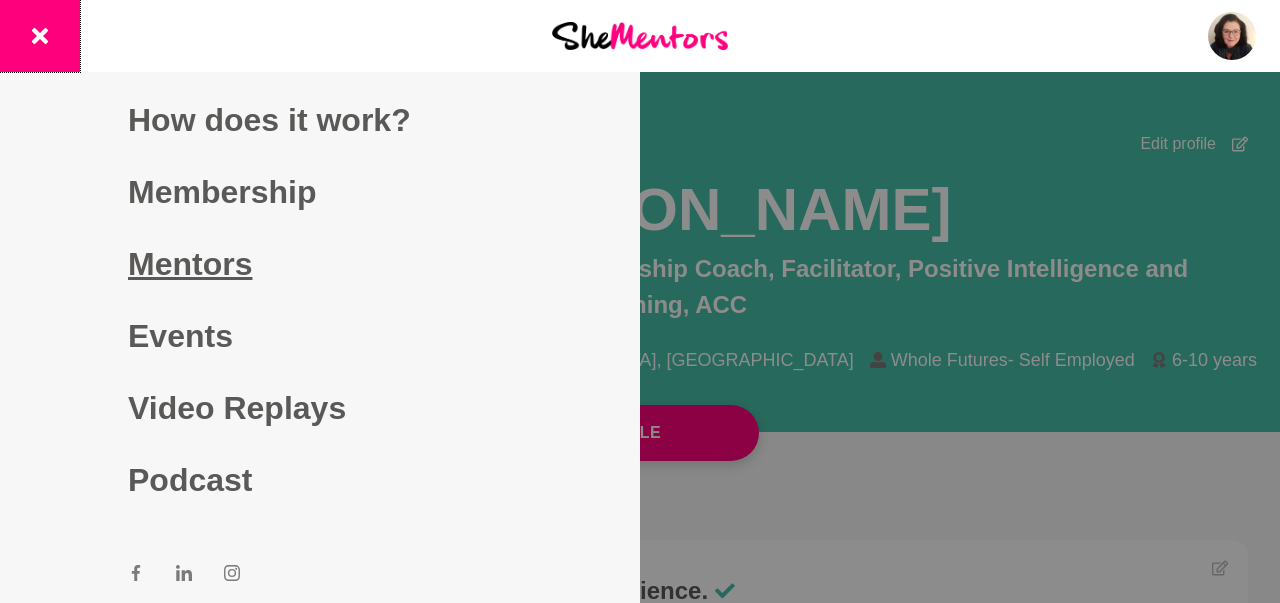 scroll, scrollTop: 3, scrollLeft: 0, axis: vertical 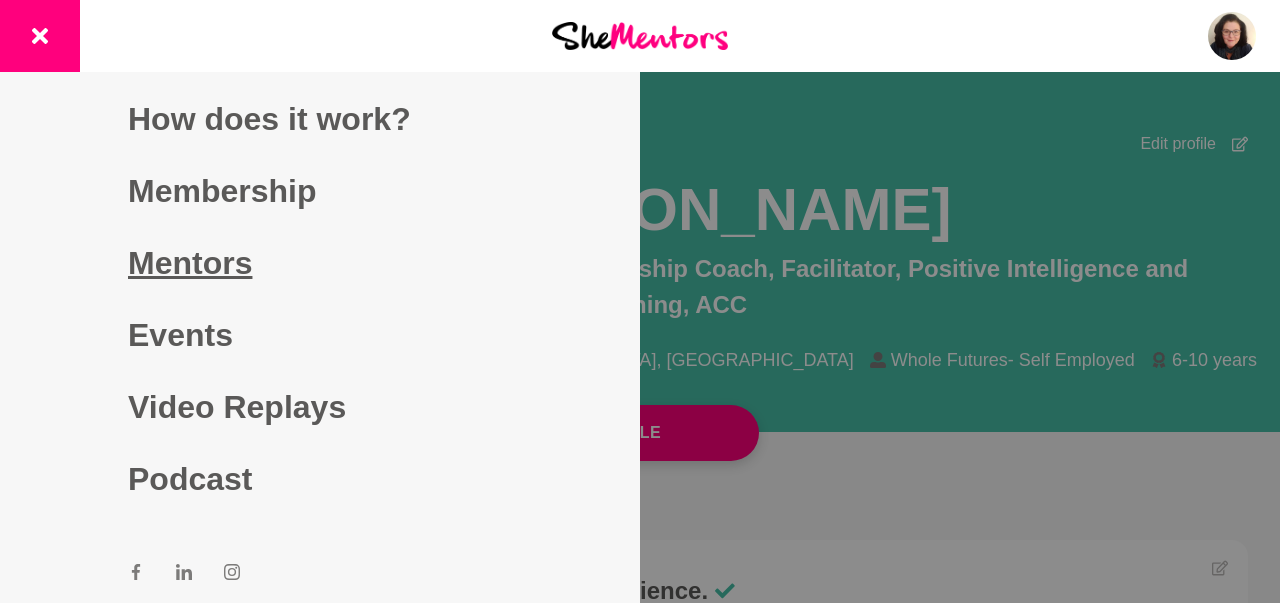 click on "Mentors" at bounding box center (320, 263) 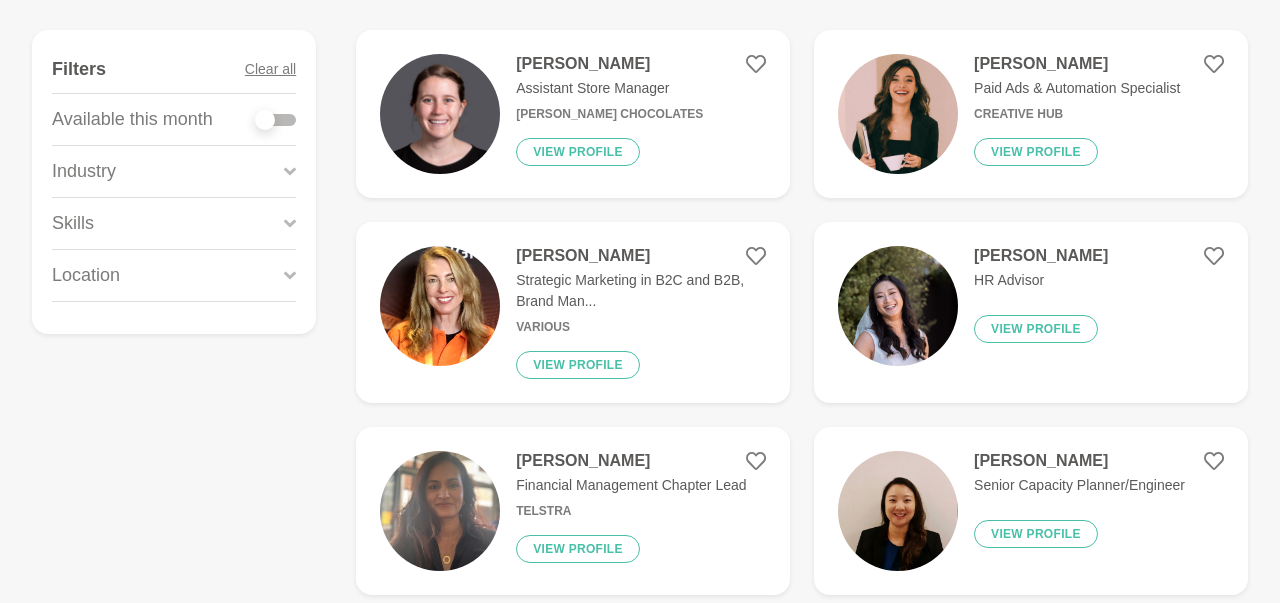 scroll, scrollTop: 312, scrollLeft: 0, axis: vertical 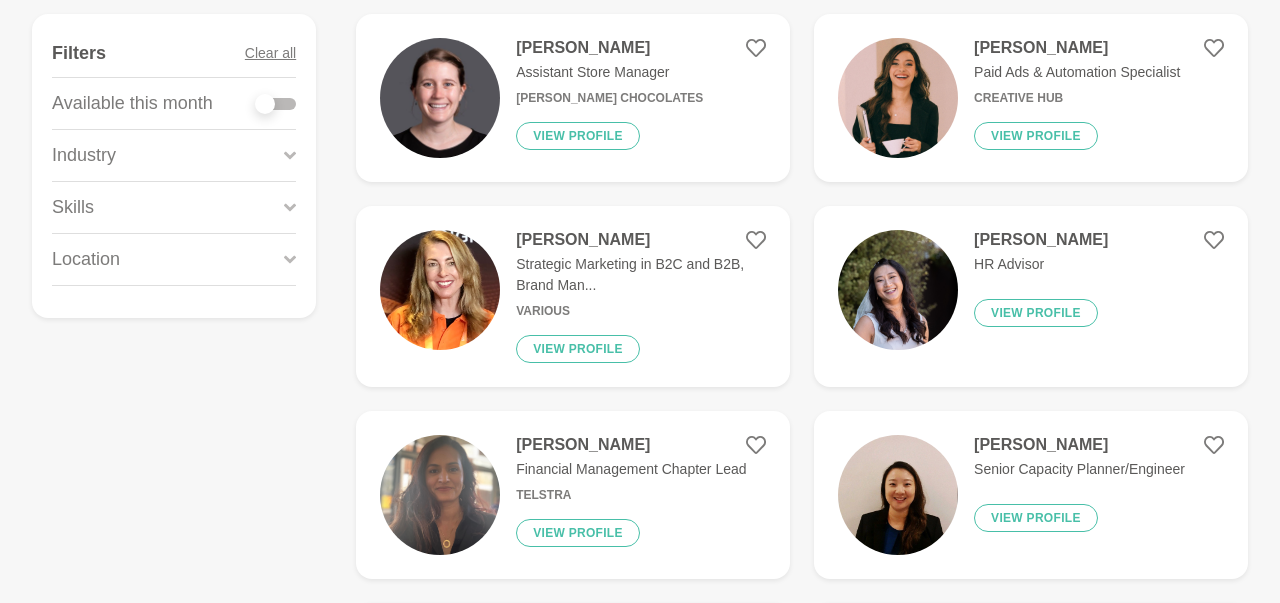click at bounding box center (276, 104) 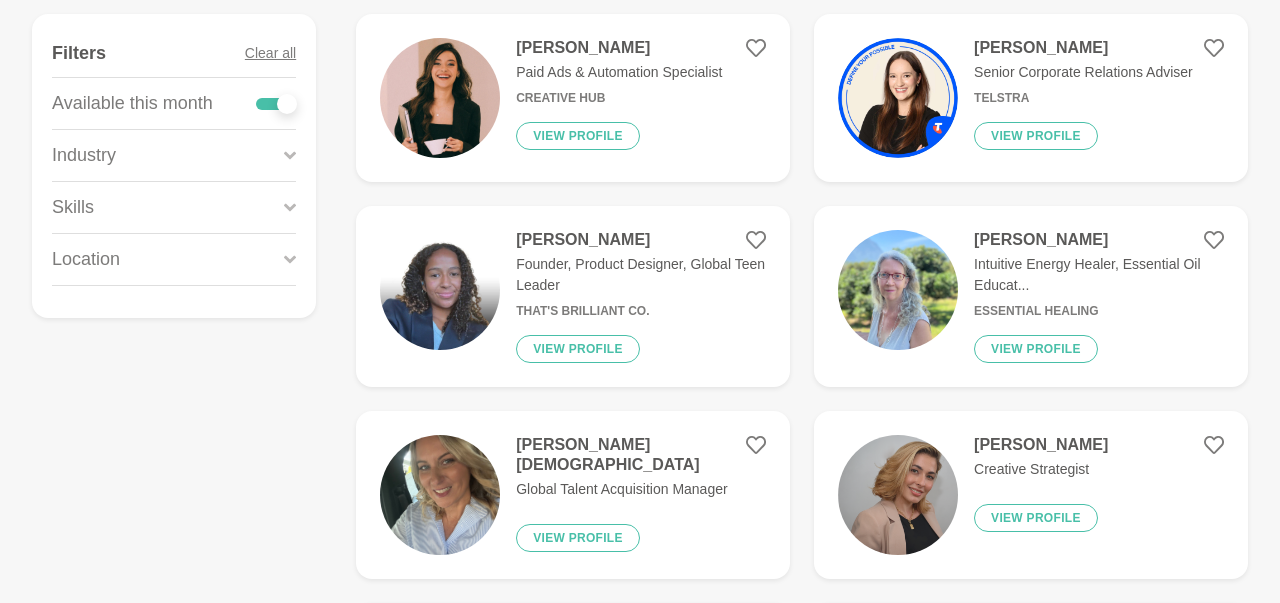 click at bounding box center [276, 104] 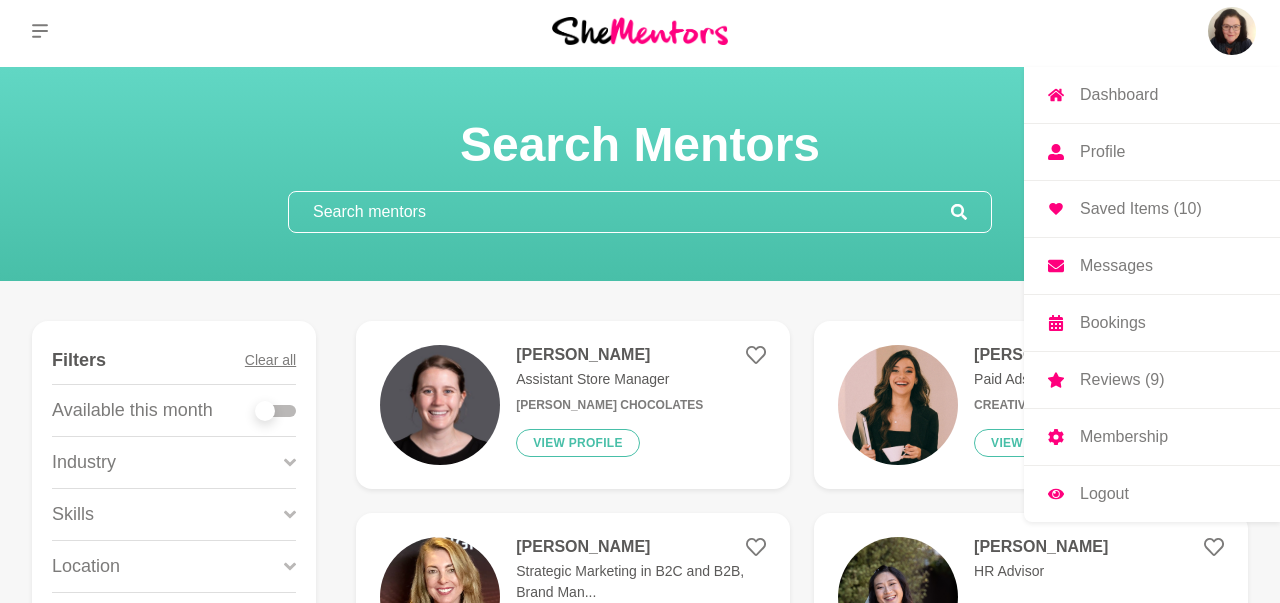 scroll, scrollTop: 0, scrollLeft: 0, axis: both 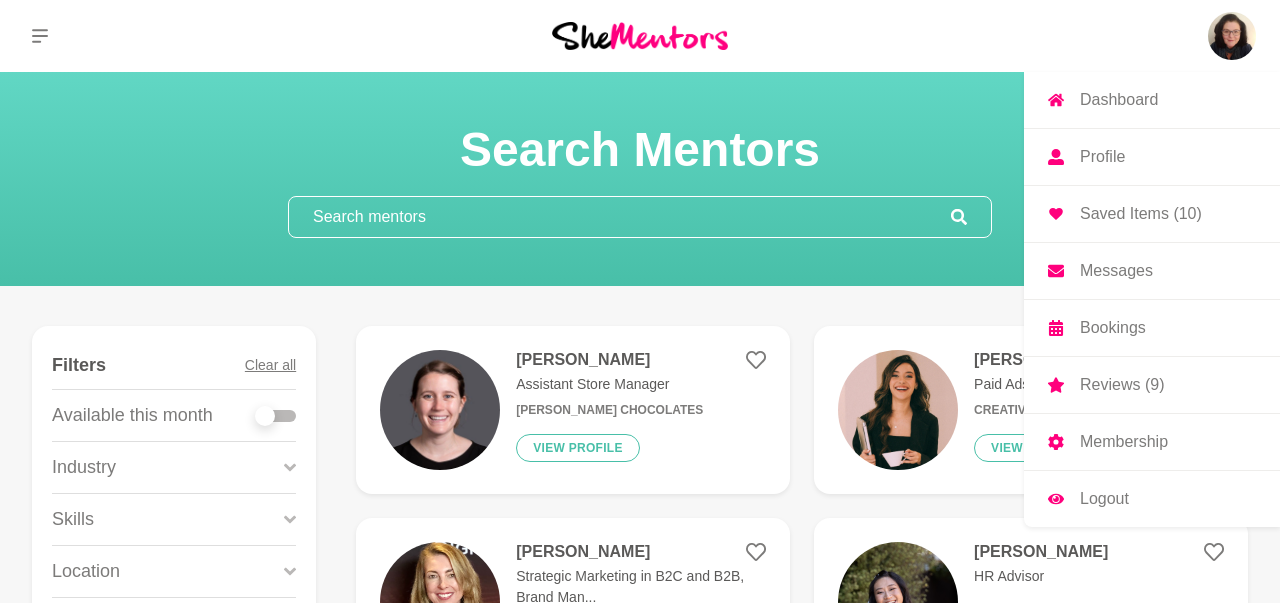 click on "Saved Items (10)" at bounding box center (1141, 214) 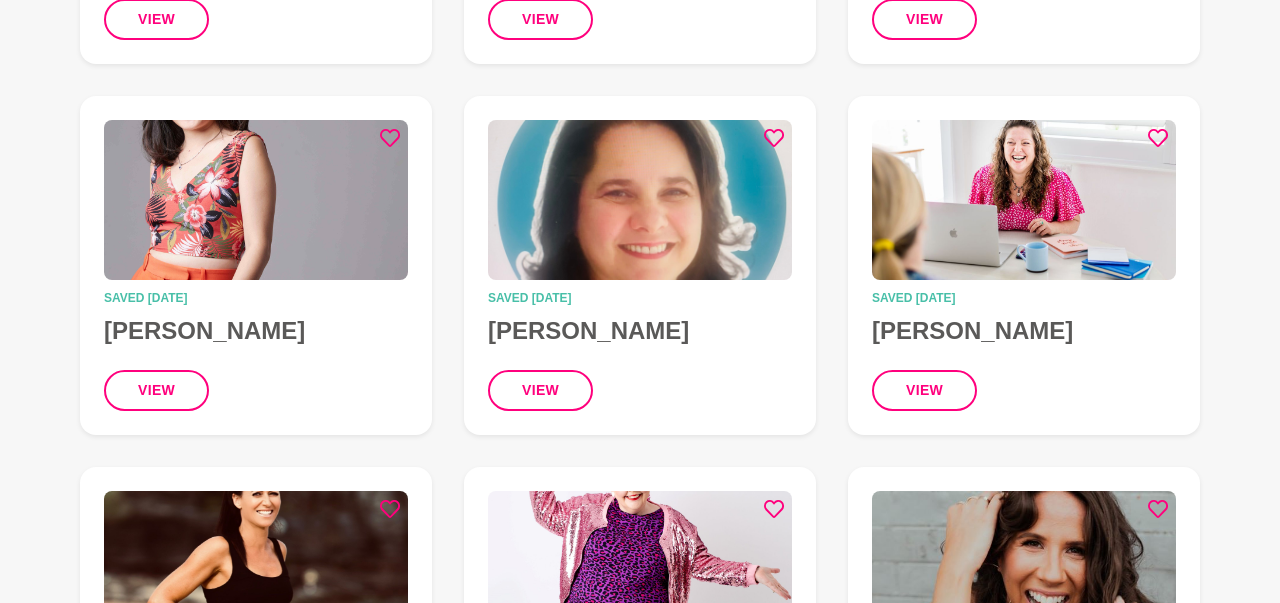 scroll, scrollTop: 520, scrollLeft: 0, axis: vertical 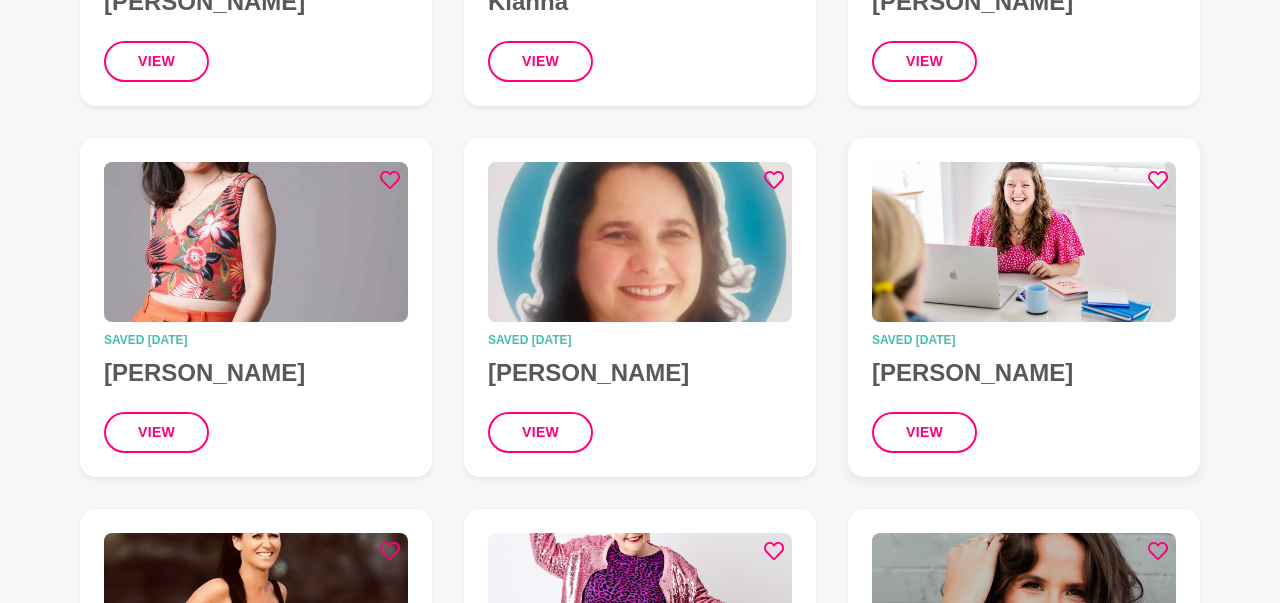 click on "[PERSON_NAME]" at bounding box center (1024, 373) 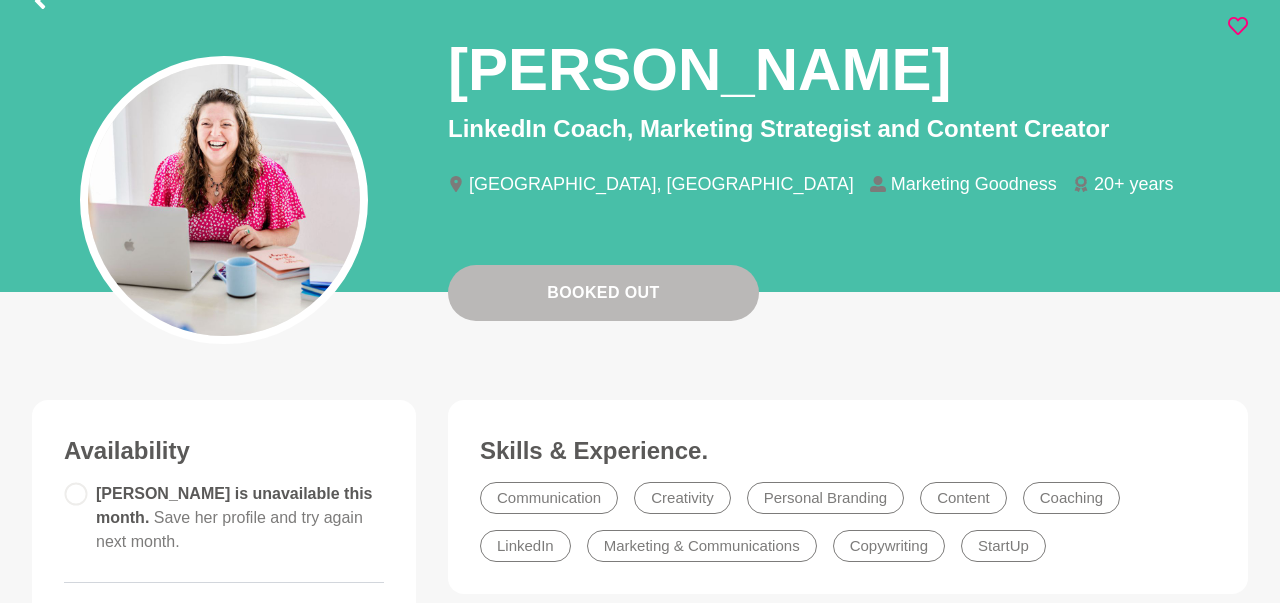 scroll, scrollTop: 104, scrollLeft: 0, axis: vertical 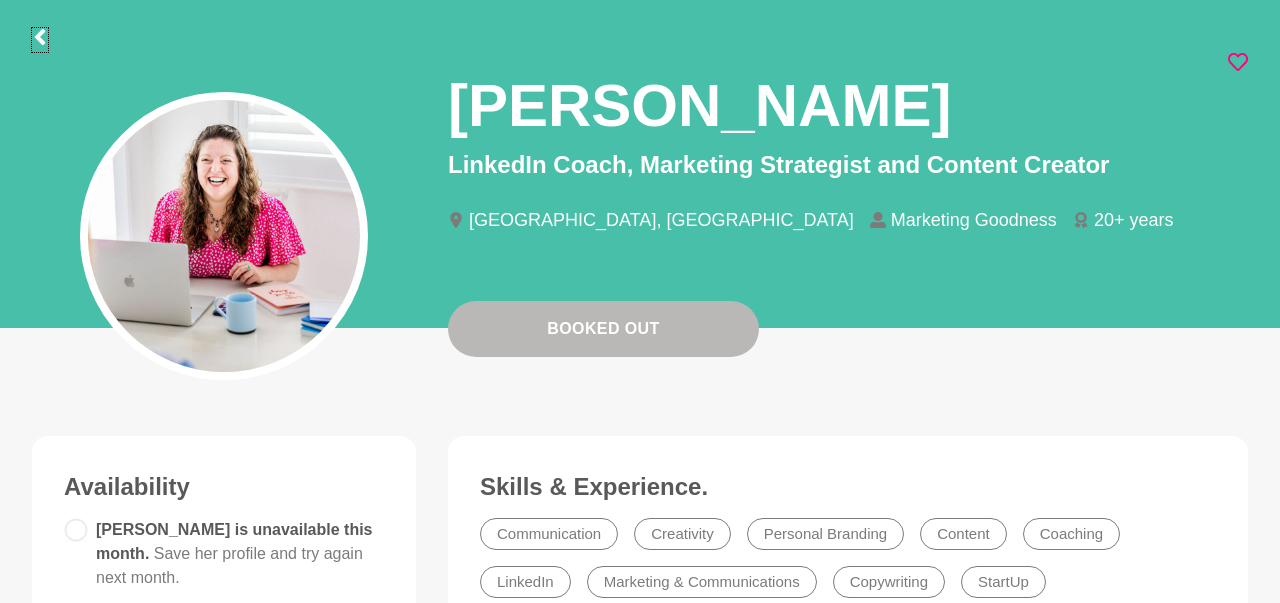 click 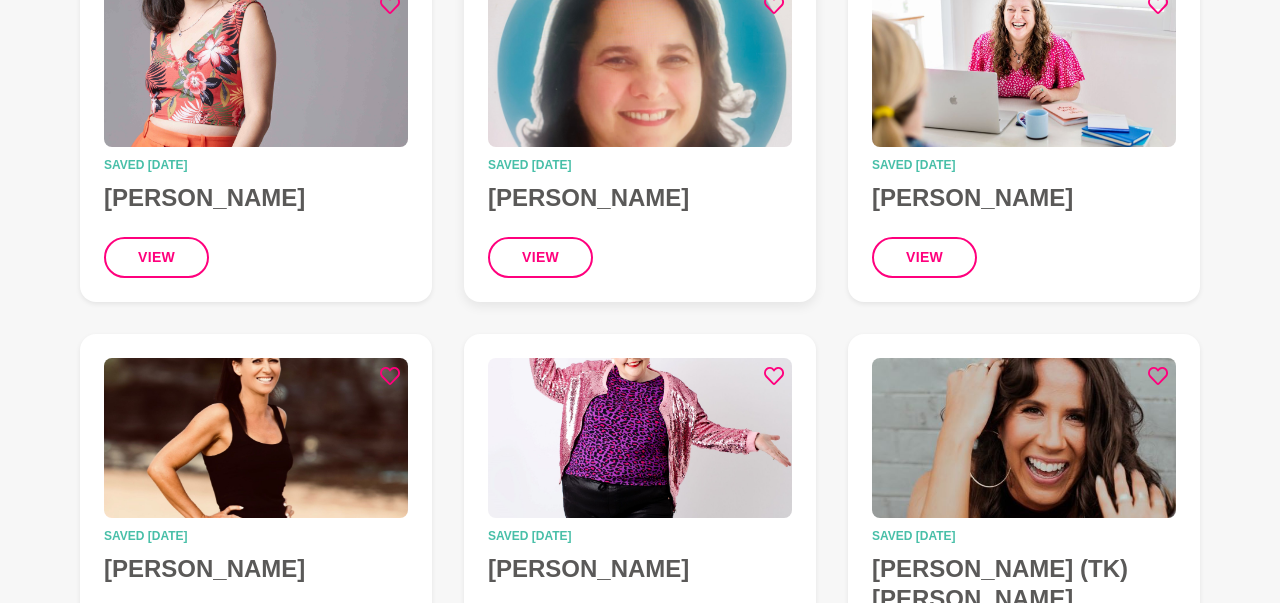 scroll, scrollTop: 728, scrollLeft: 0, axis: vertical 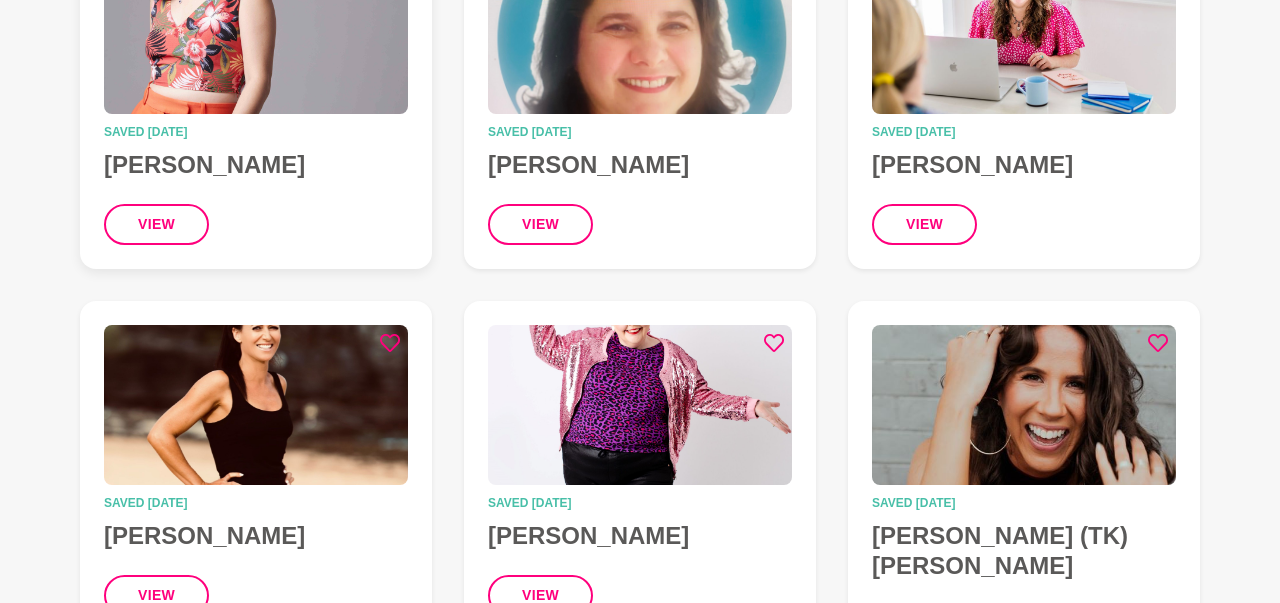 click on "[PERSON_NAME]" at bounding box center (256, 165) 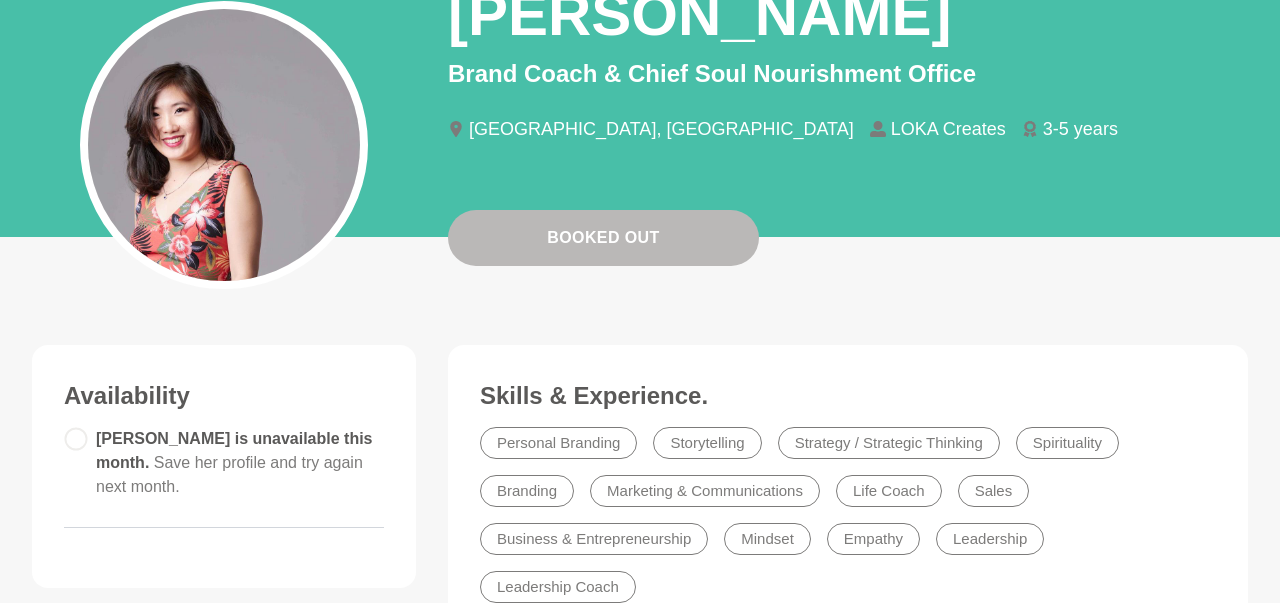 scroll, scrollTop: 104, scrollLeft: 0, axis: vertical 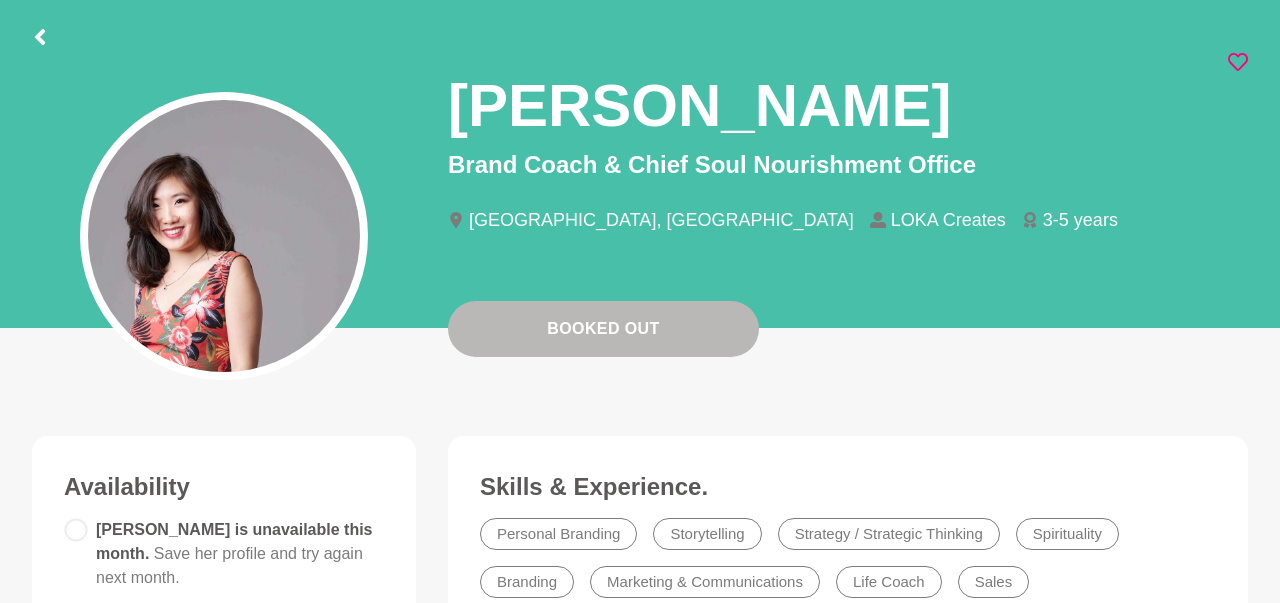 click on "[PERSON_NAME] Brand Coach & Chief Soul Nourishment Office   [GEOGRAPHIC_DATA], [GEOGRAPHIC_DATA] Creates   3-5 years" at bounding box center (640, 154) 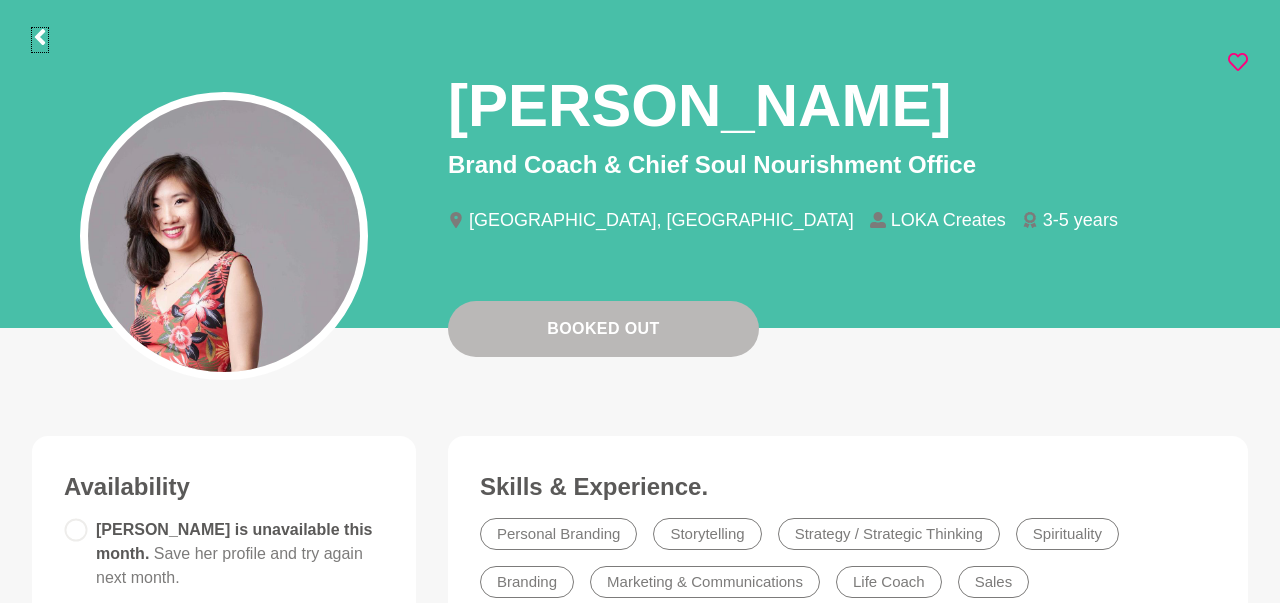 click 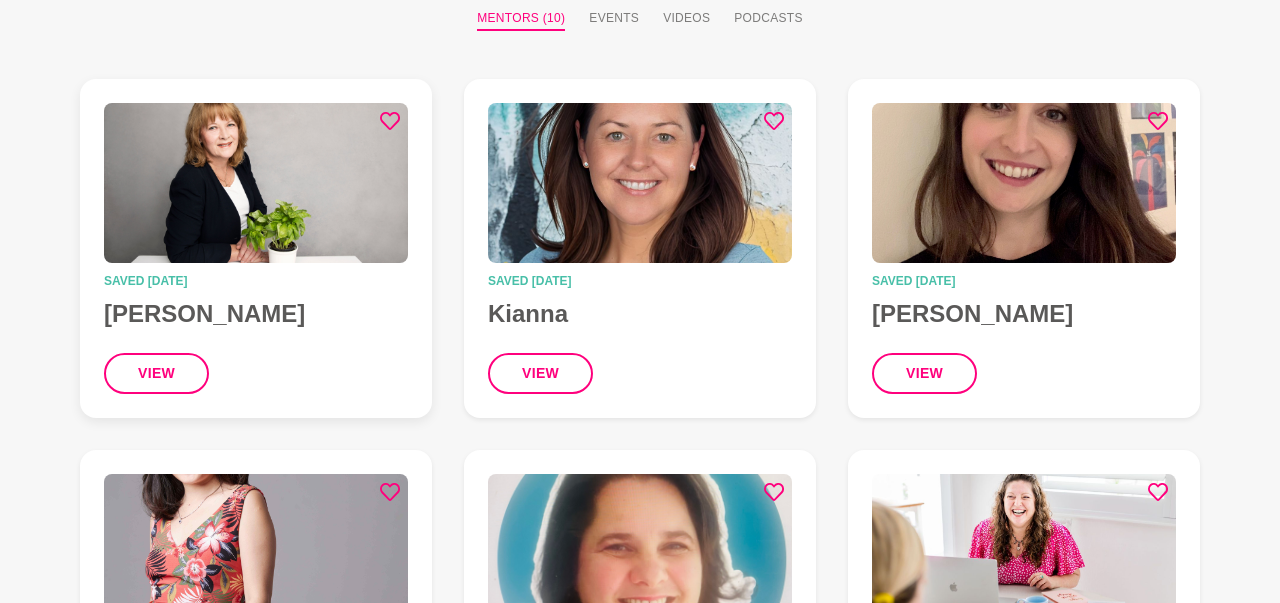 scroll, scrollTop: 0, scrollLeft: 0, axis: both 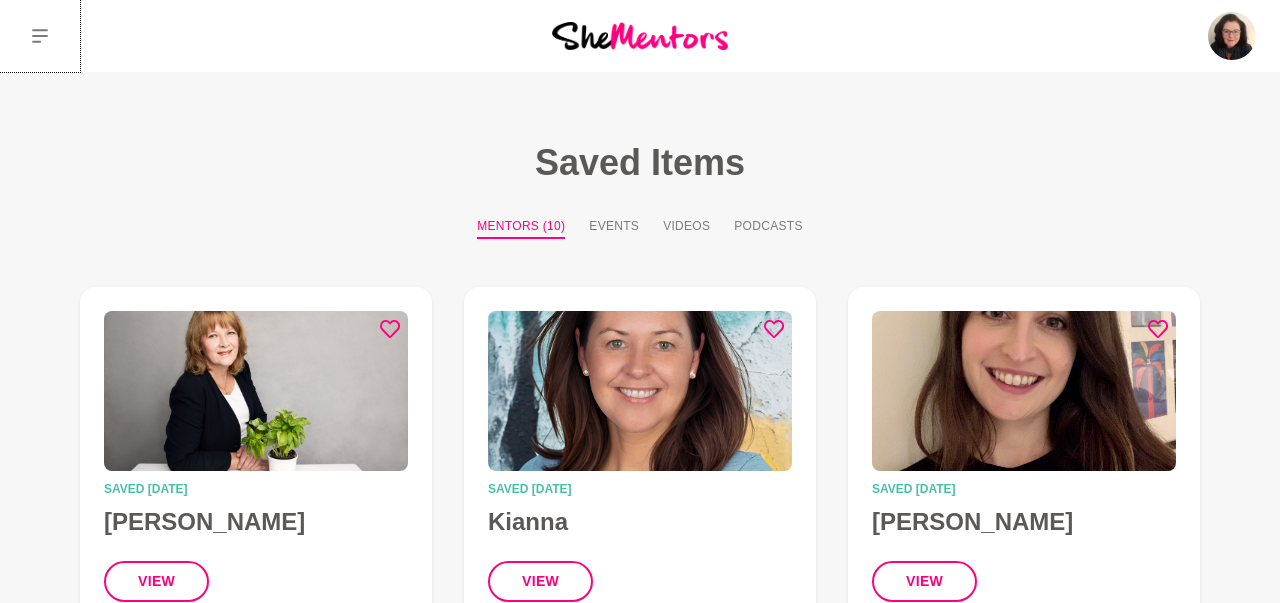 click 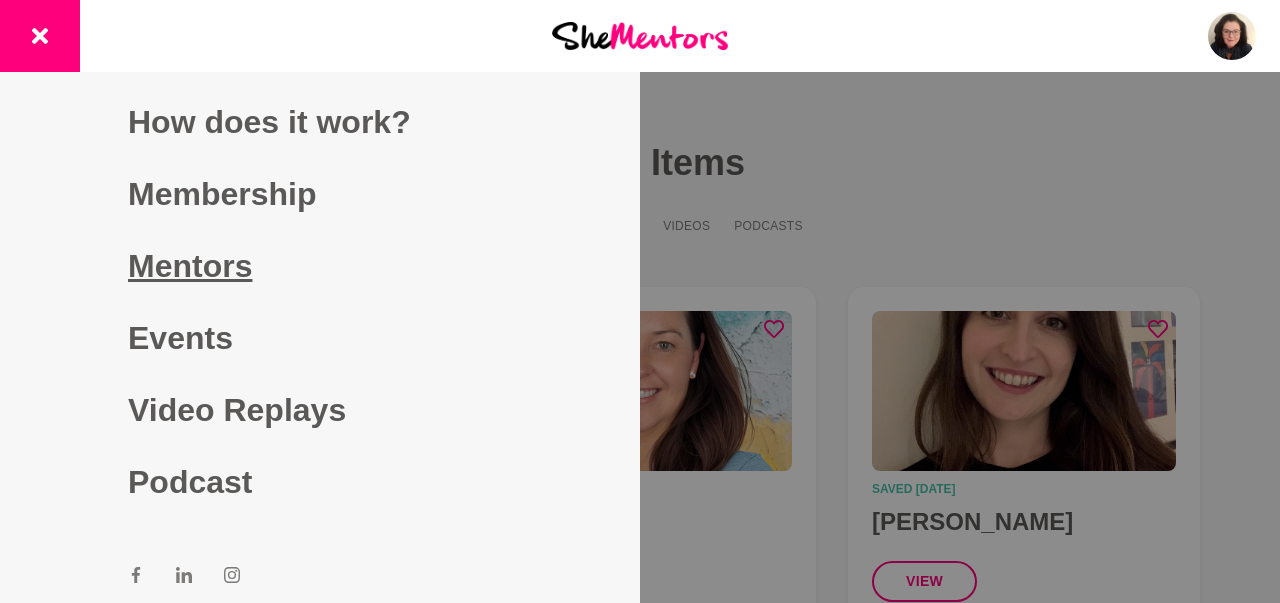 click on "Mentors" at bounding box center [320, 266] 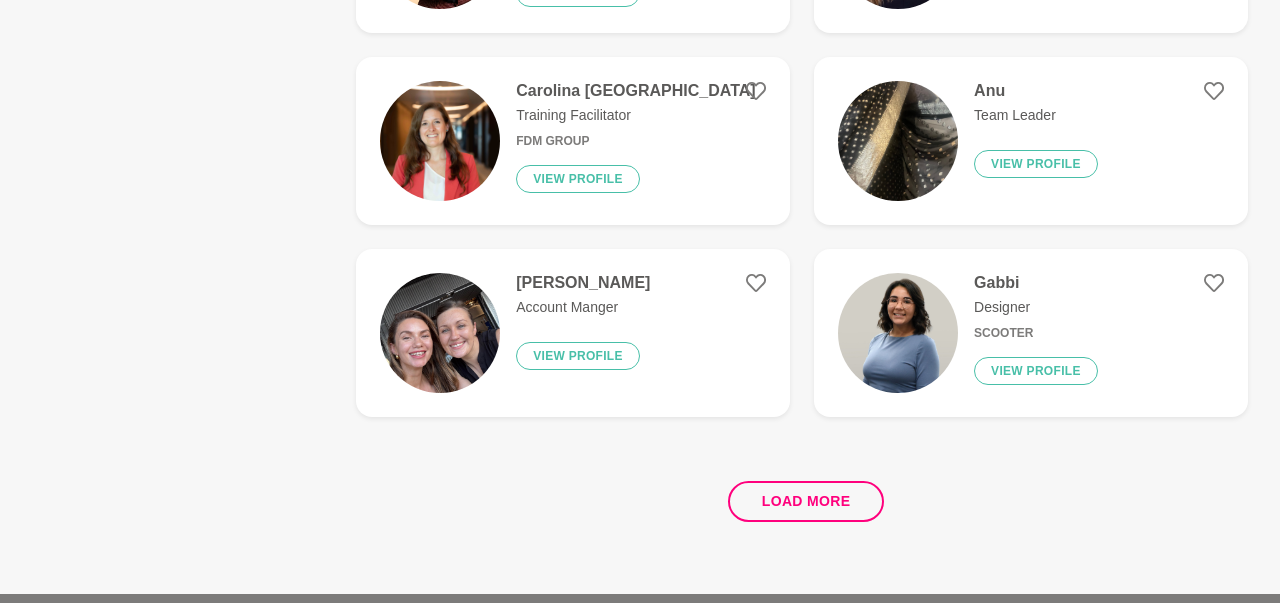 scroll, scrollTop: 3848, scrollLeft: 0, axis: vertical 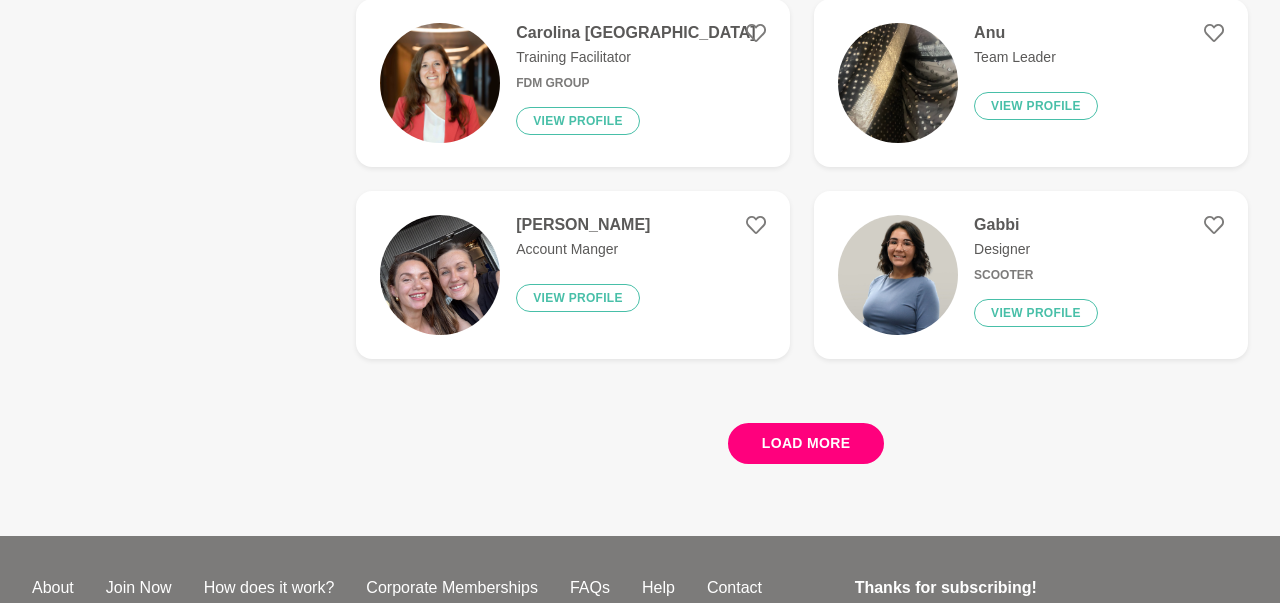 click on "Load more" at bounding box center [806, 443] 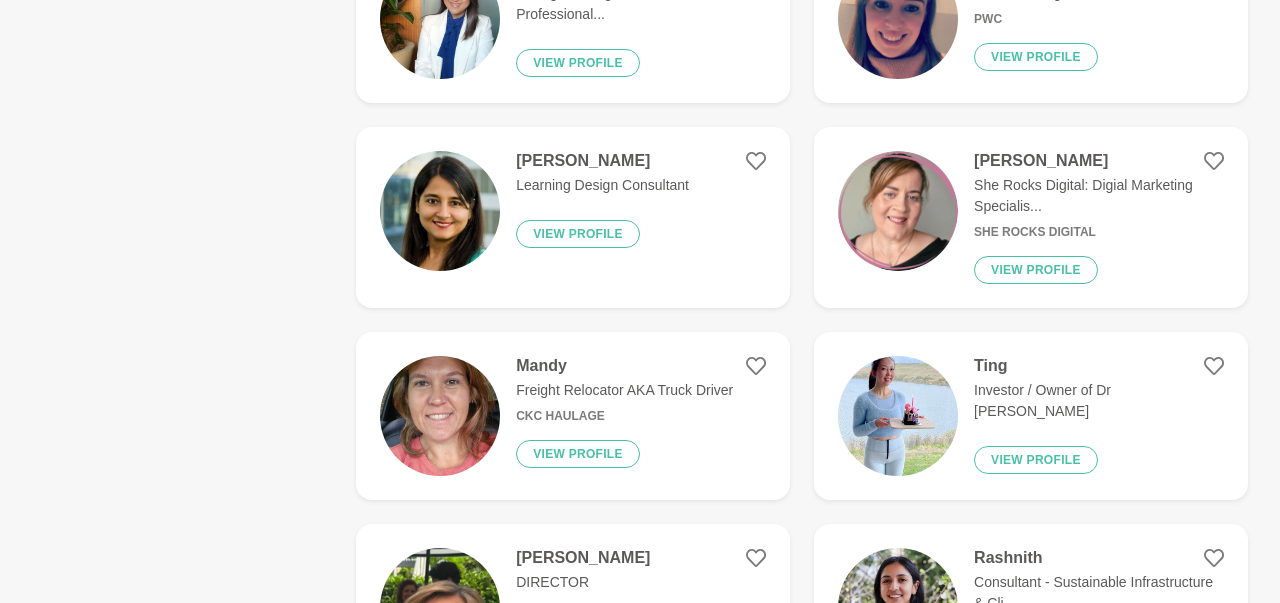 scroll, scrollTop: 4888, scrollLeft: 0, axis: vertical 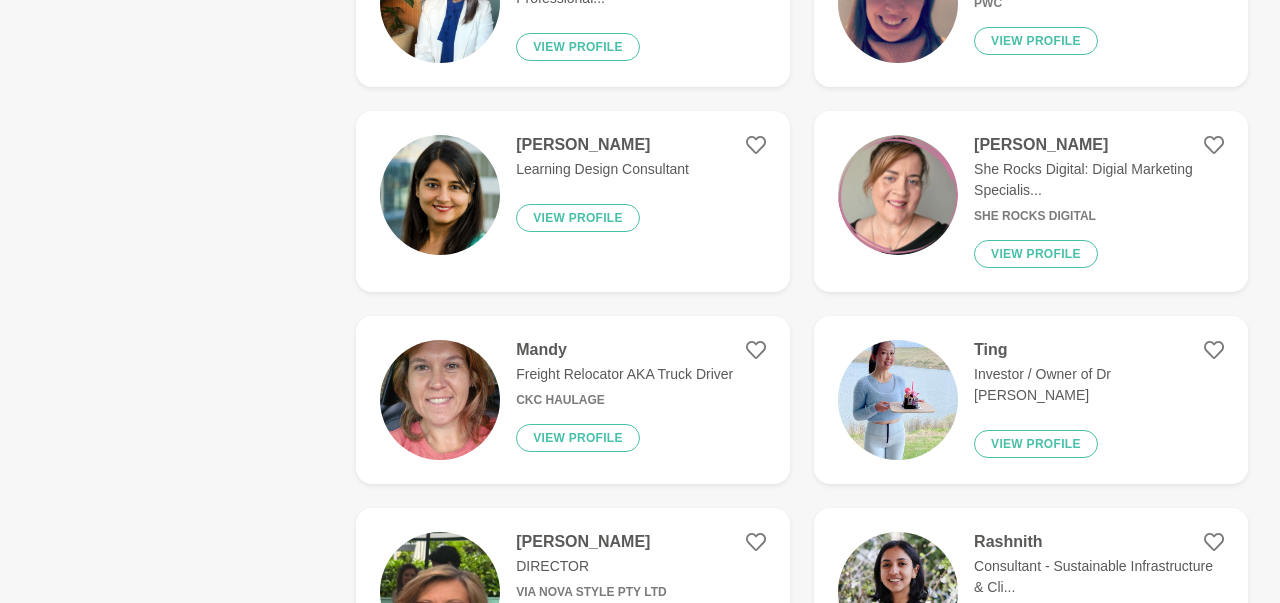 click at bounding box center (898, 195) 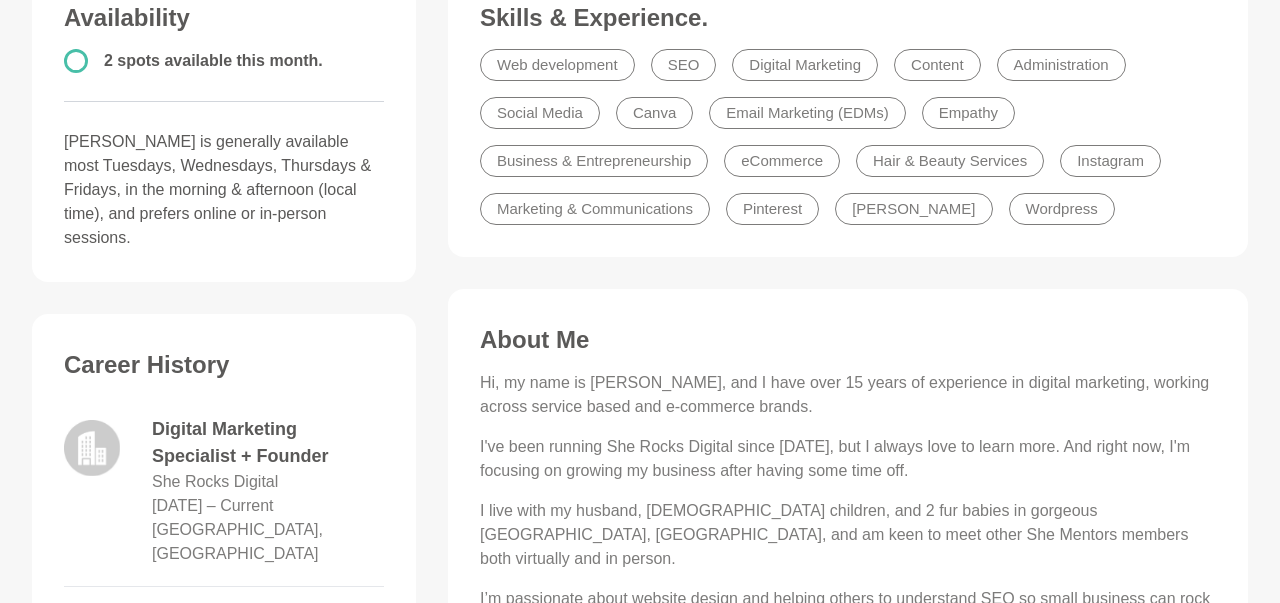 scroll, scrollTop: 520, scrollLeft: 0, axis: vertical 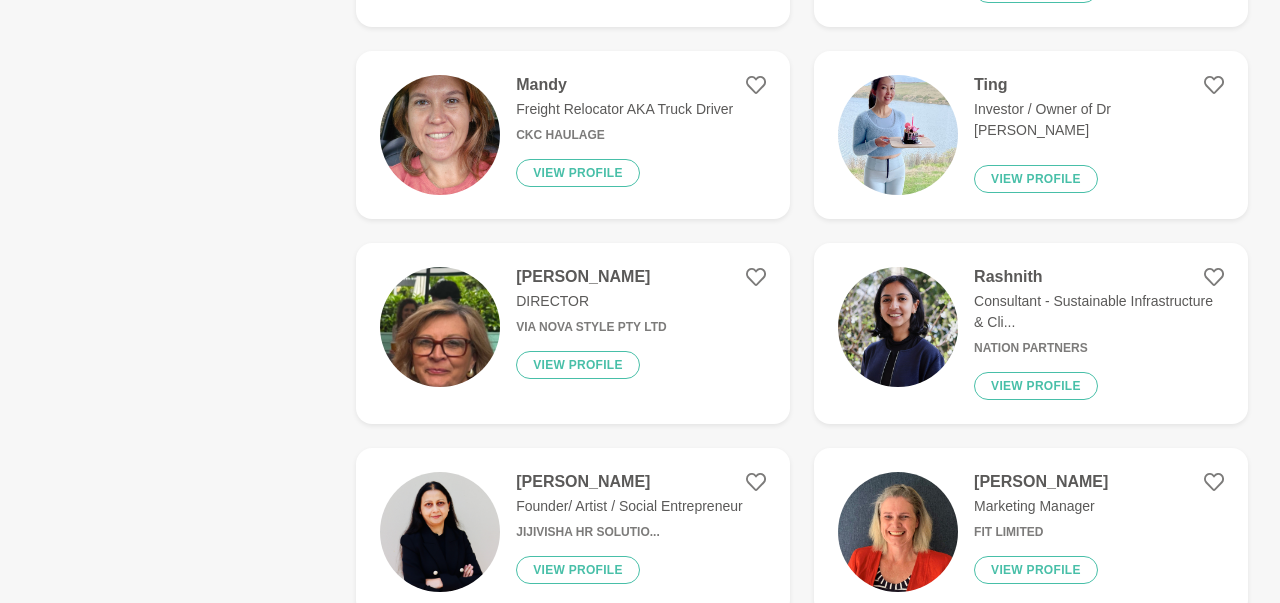 click at bounding box center (440, 135) 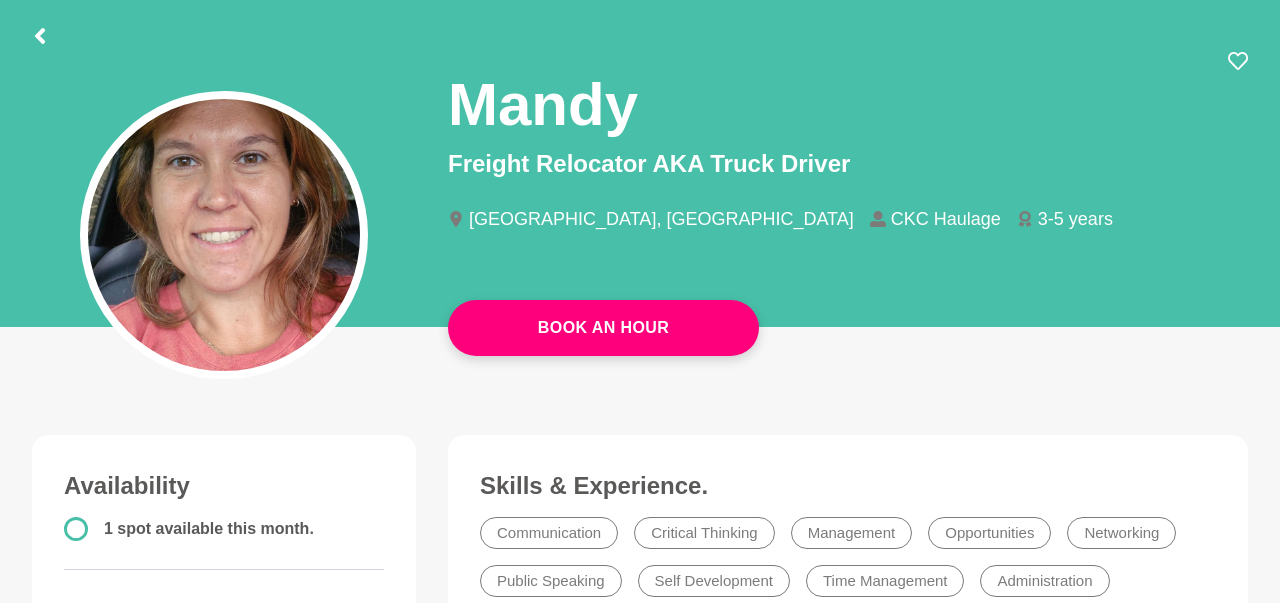 scroll, scrollTop: 104, scrollLeft: 0, axis: vertical 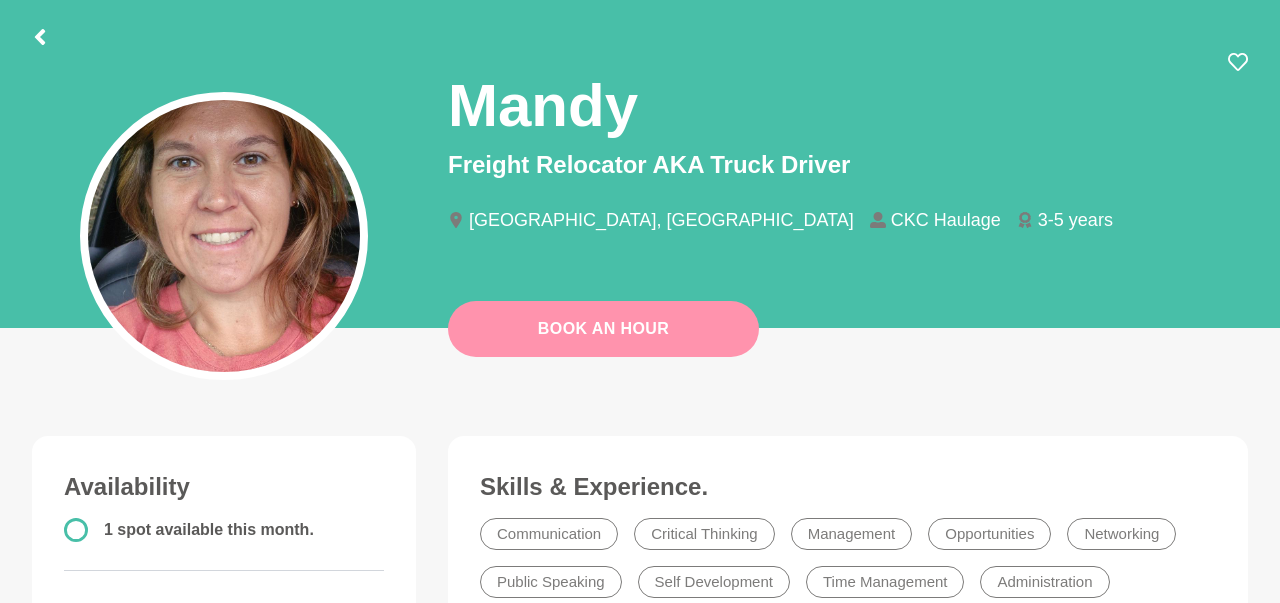 click on "Book An Hour" at bounding box center (603, 329) 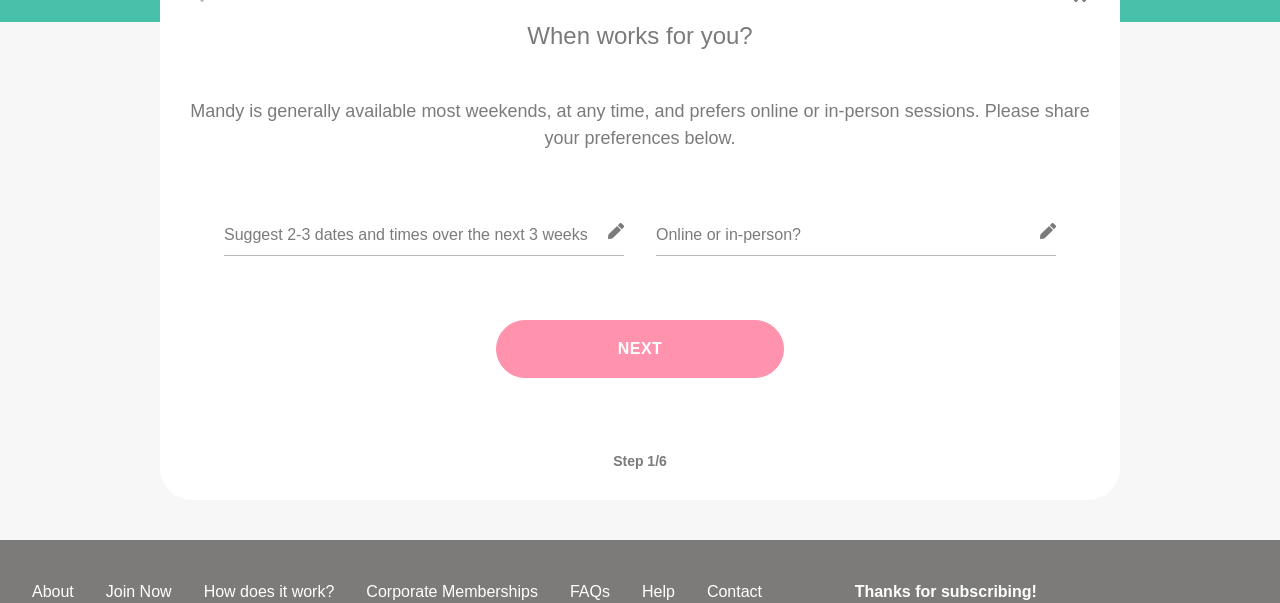 scroll, scrollTop: 416, scrollLeft: 0, axis: vertical 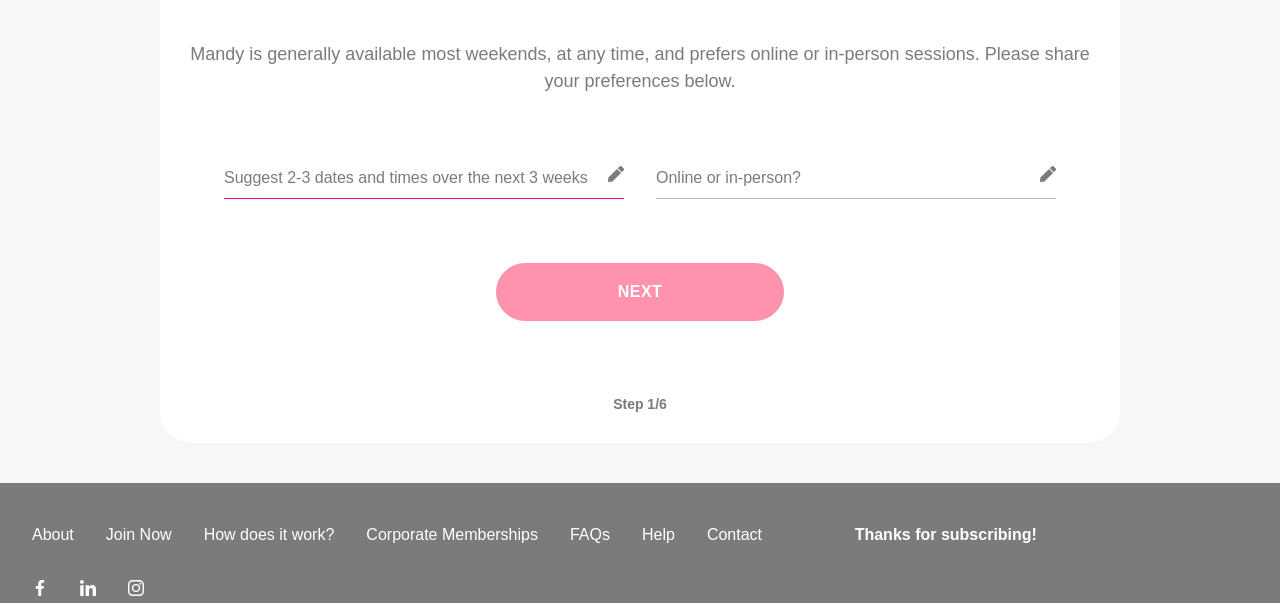 click at bounding box center (424, 174) 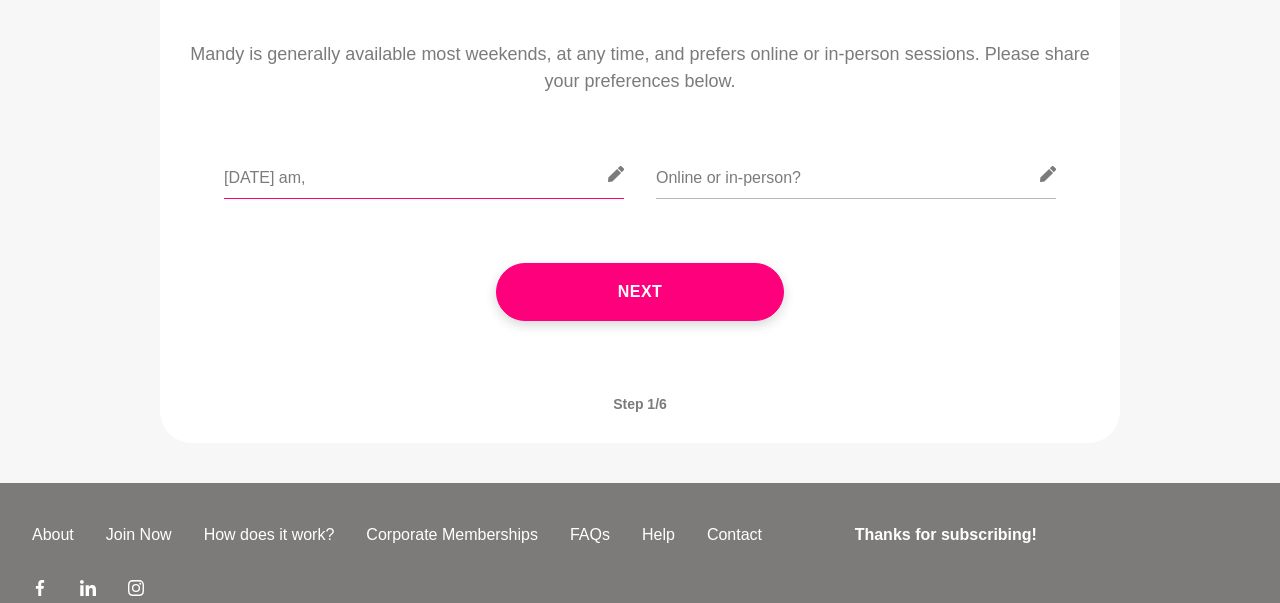 click on "[DATE] am," at bounding box center (424, 174) 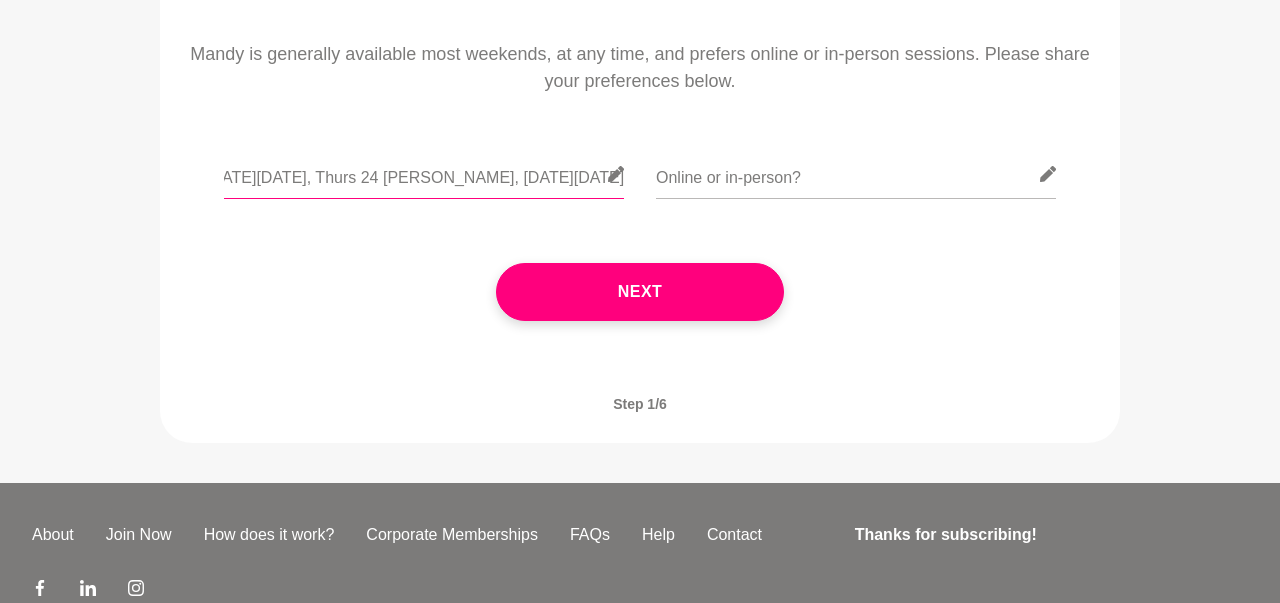 scroll, scrollTop: 0, scrollLeft: 118, axis: horizontal 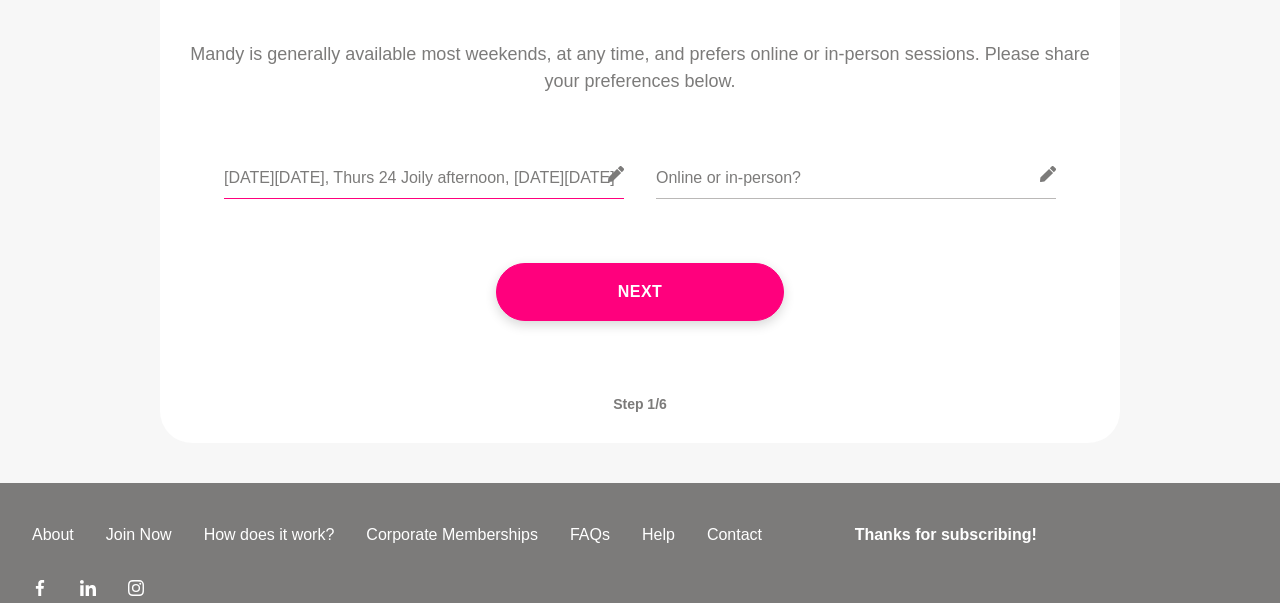 click on "[DATE][DATE], Thurs 24 Joily afternoon, [DATE][DATE]" at bounding box center [424, 174] 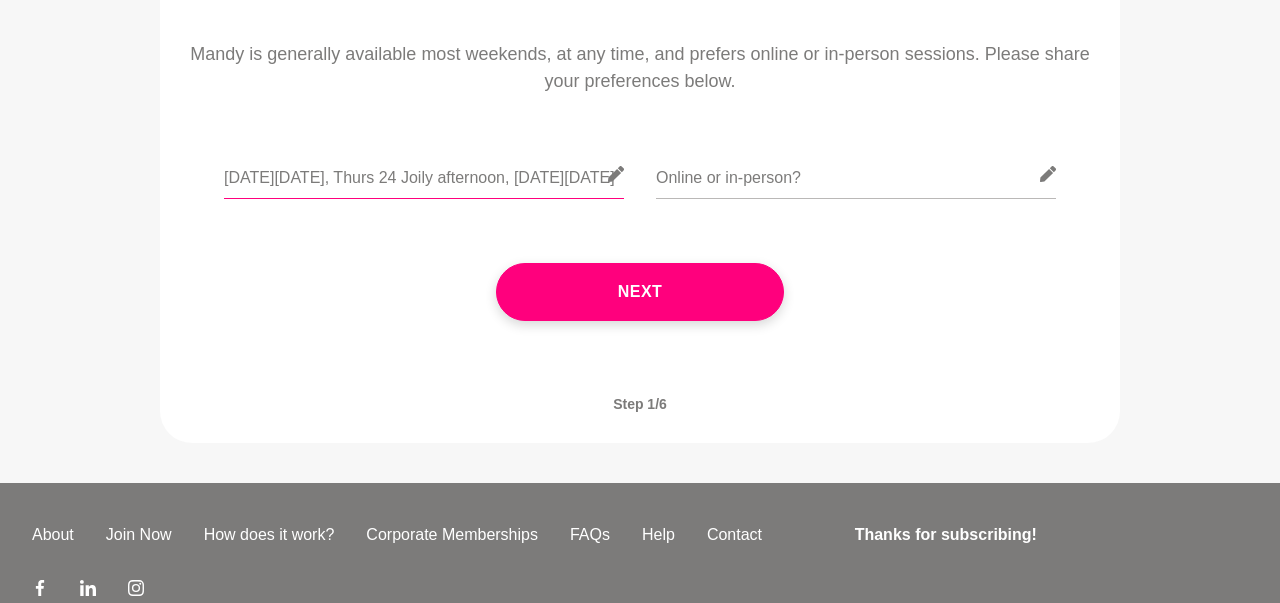 drag, startPoint x: 376, startPoint y: 180, endPoint x: 387, endPoint y: 180, distance: 11 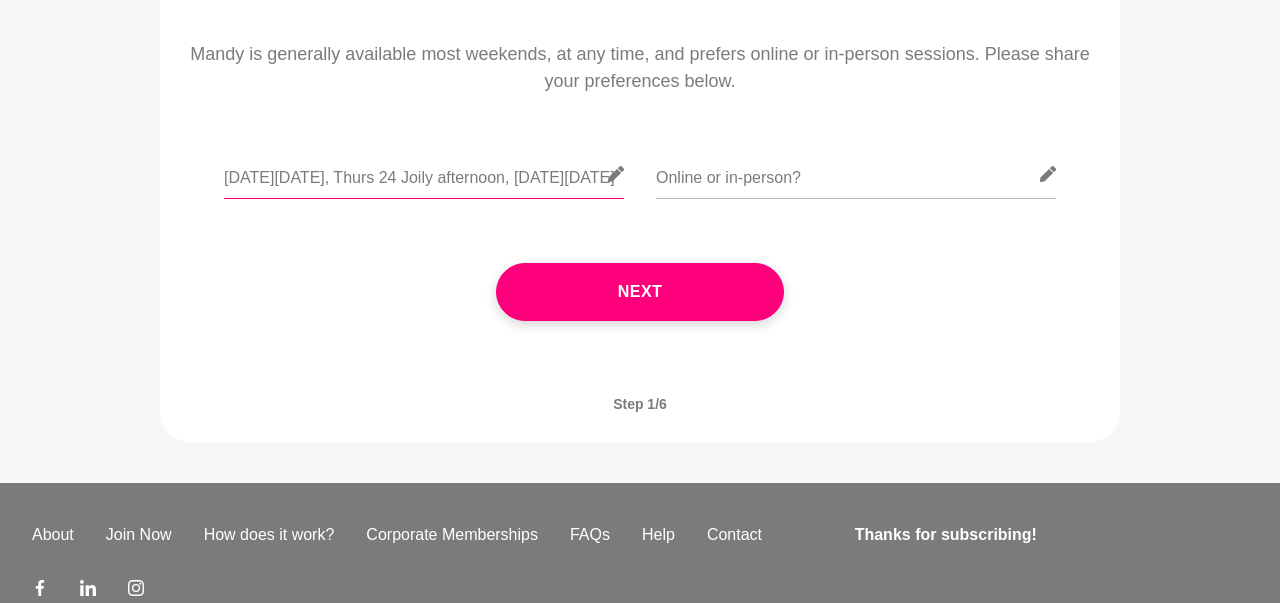 click on "[DATE][DATE], Thurs 24 Joily afternoon, [DATE][DATE]" at bounding box center [424, 174] 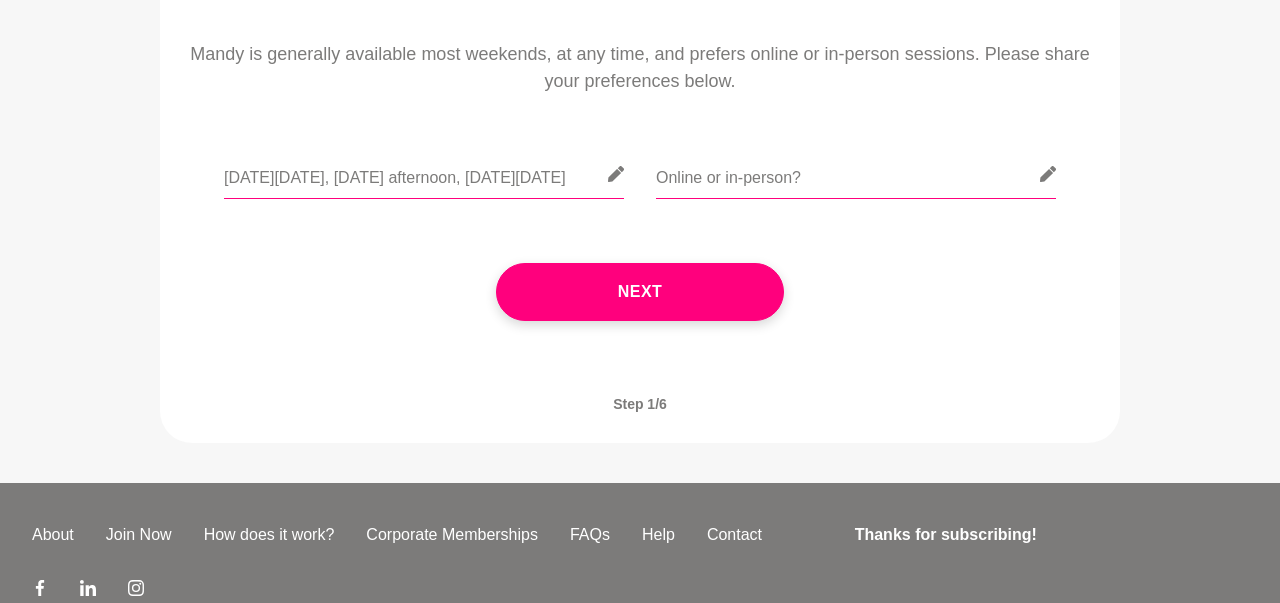 type on "[DATE][DATE], [DATE] afternoon, [DATE][DATE]" 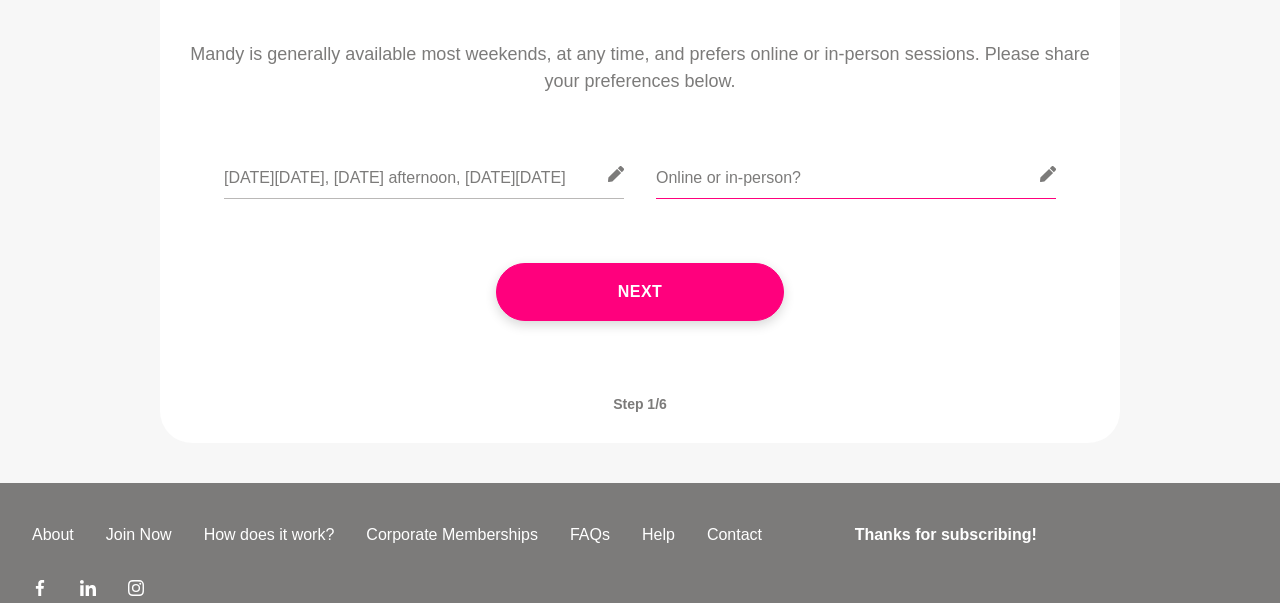 click at bounding box center [856, 174] 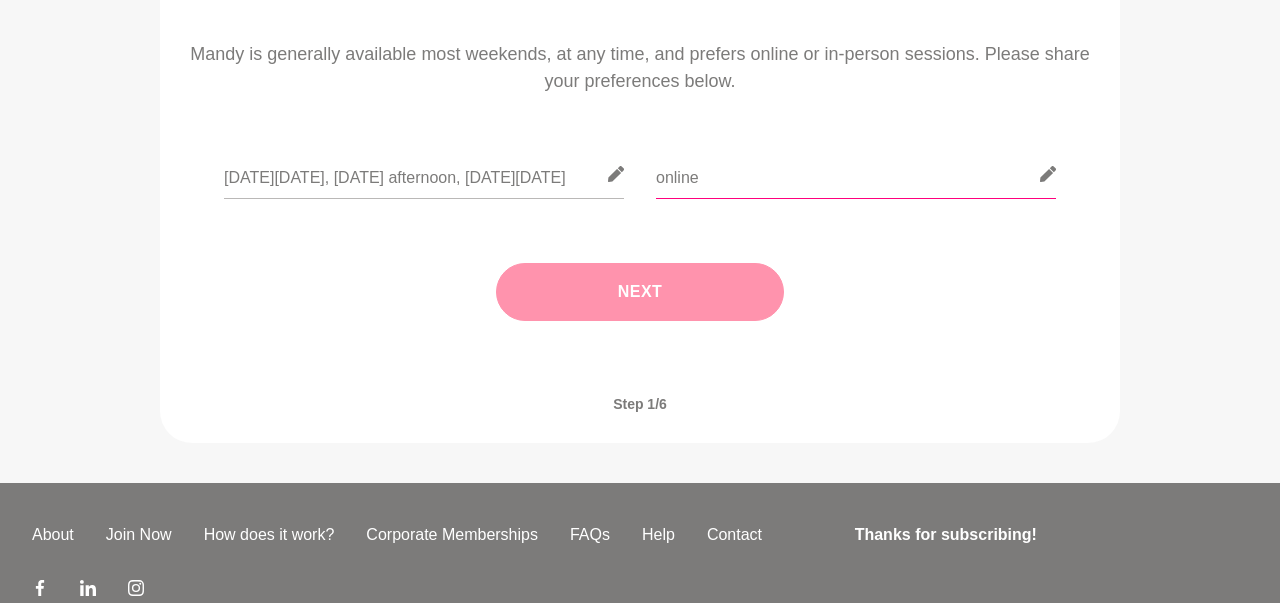 type on "online" 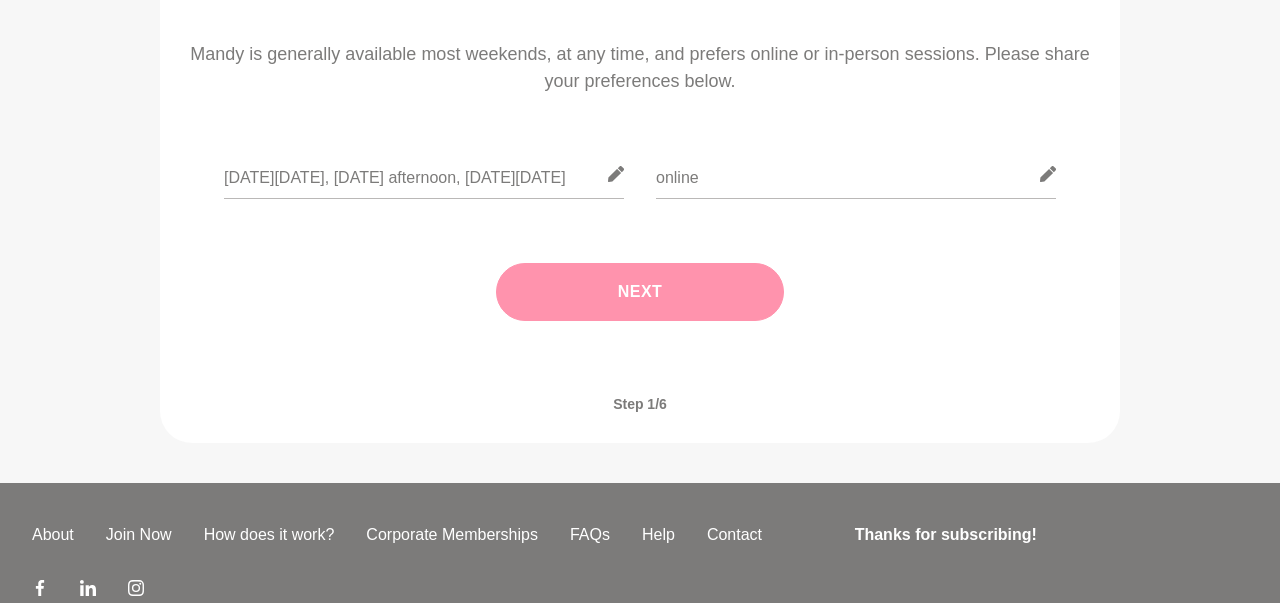 click on "Next" at bounding box center [640, 292] 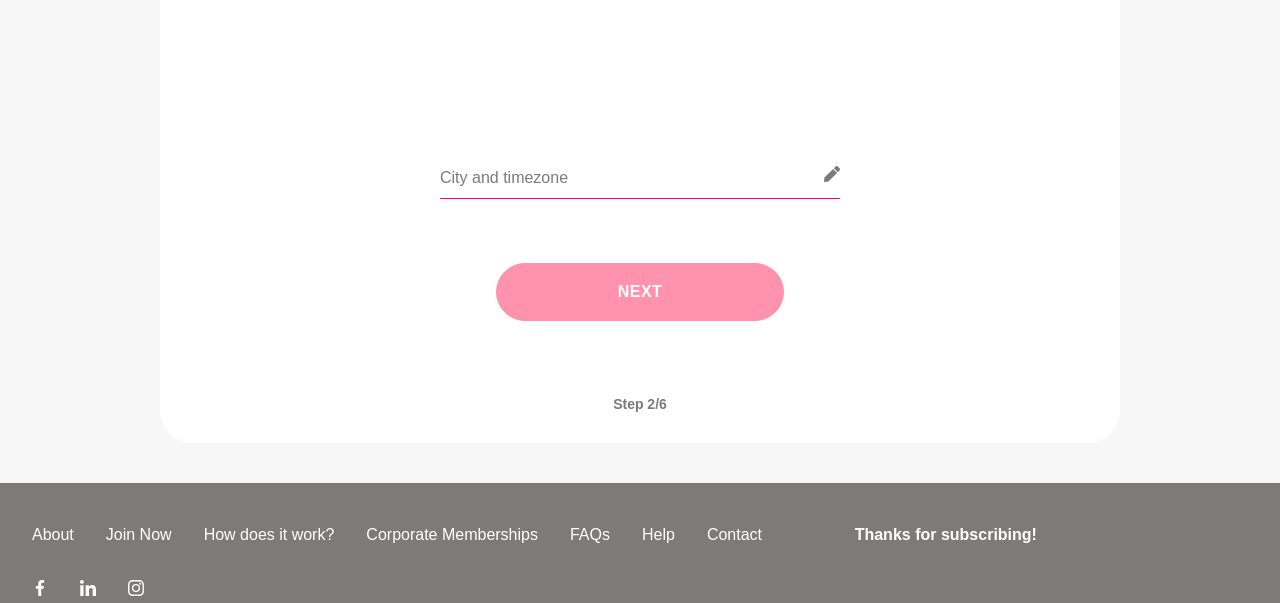 click at bounding box center [640, 174] 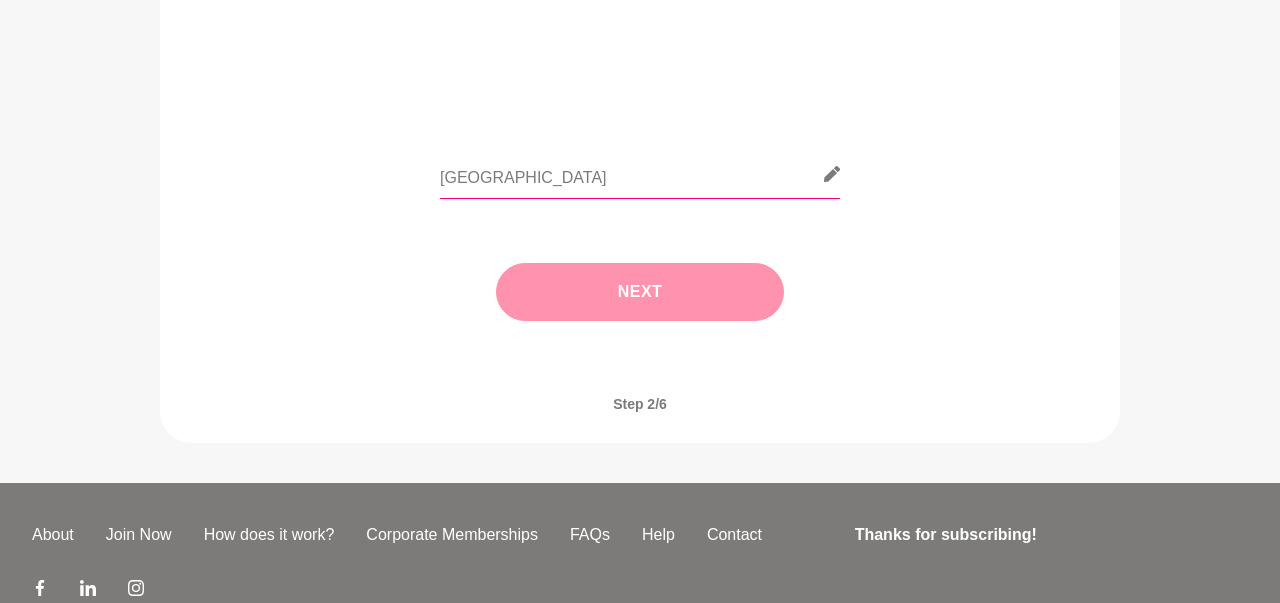 type on "[GEOGRAPHIC_DATA]" 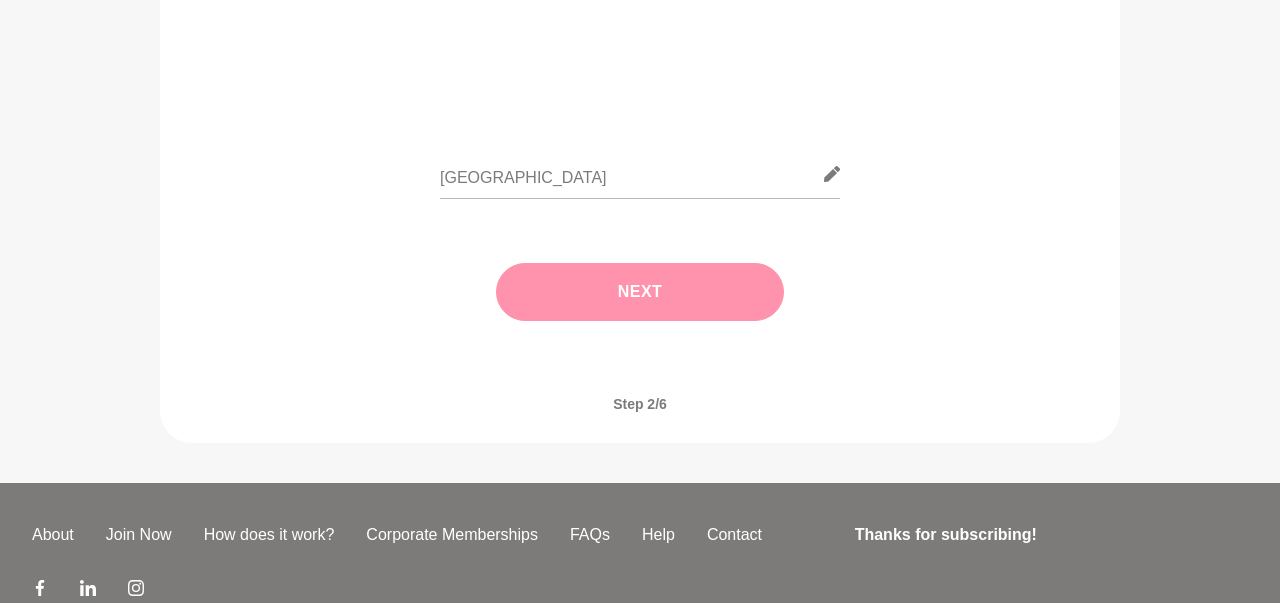 click on "Next" at bounding box center [640, 292] 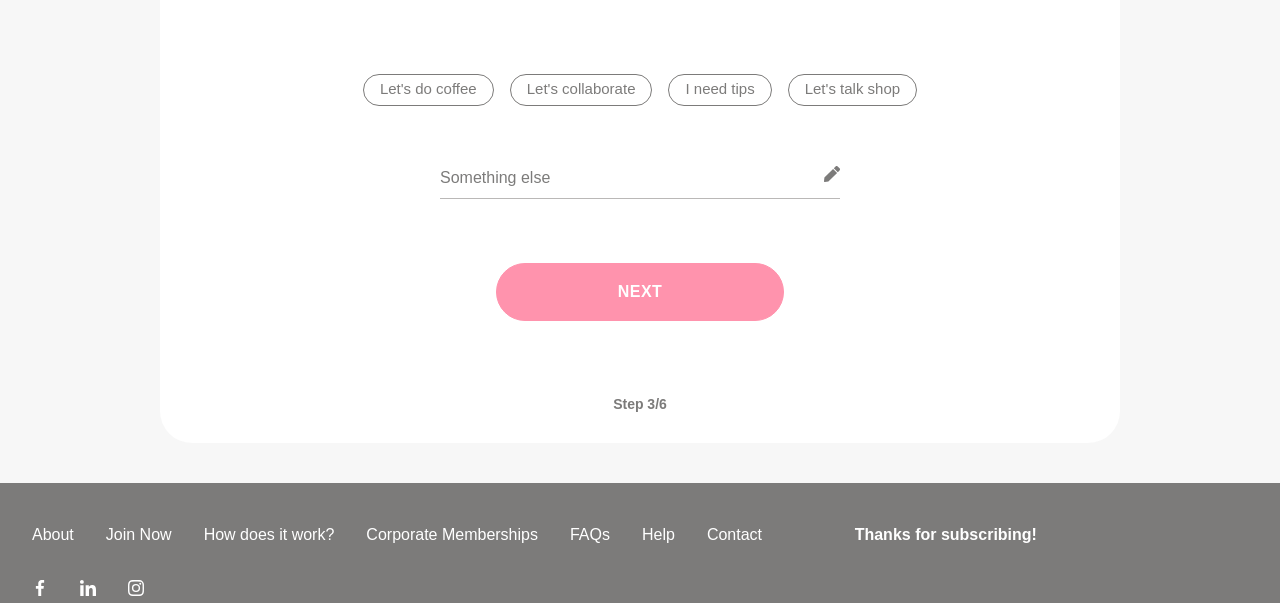 click on "Let's talk shop" at bounding box center (852, 90) 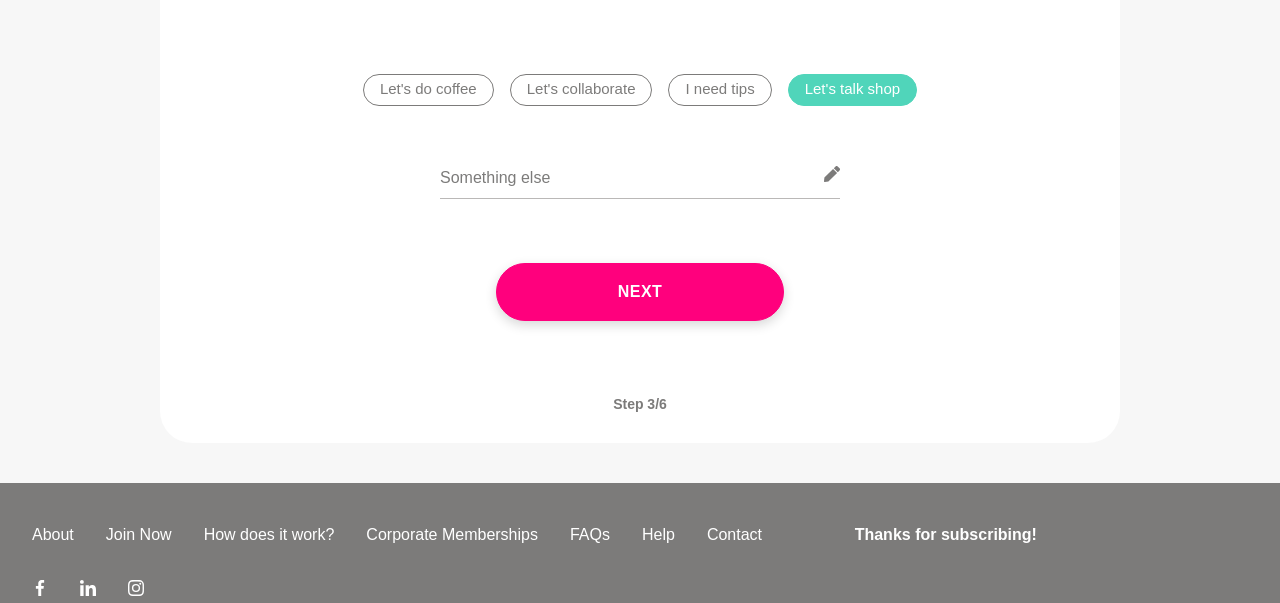 click on "Let's talk shop" at bounding box center (852, 90) 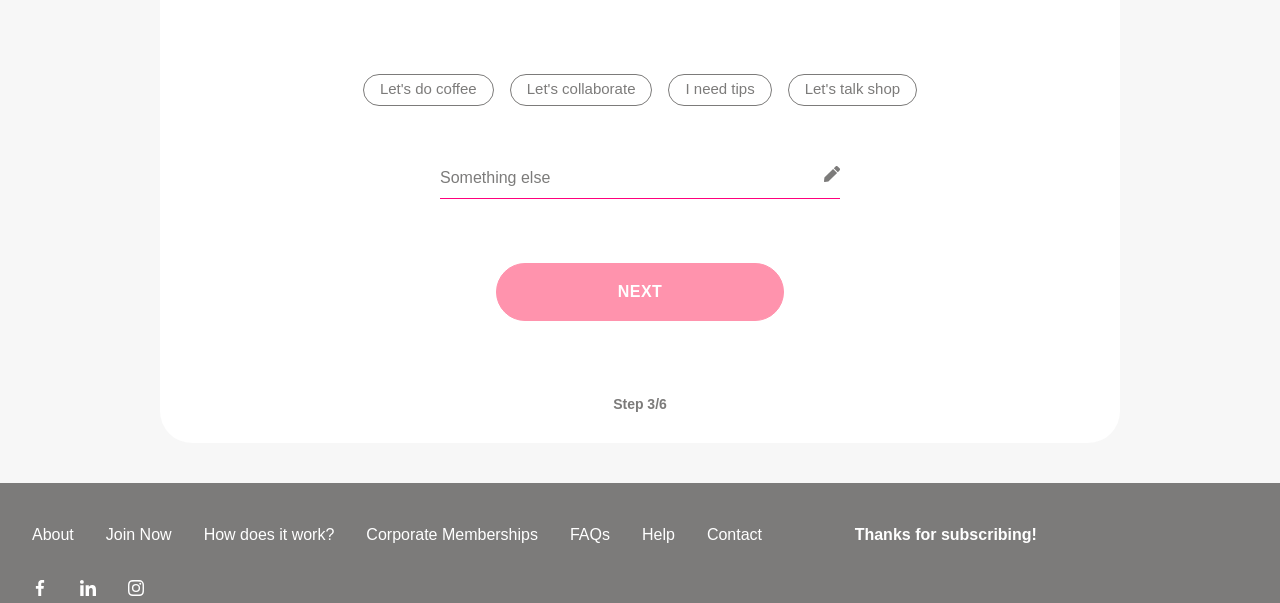 click at bounding box center (640, 174) 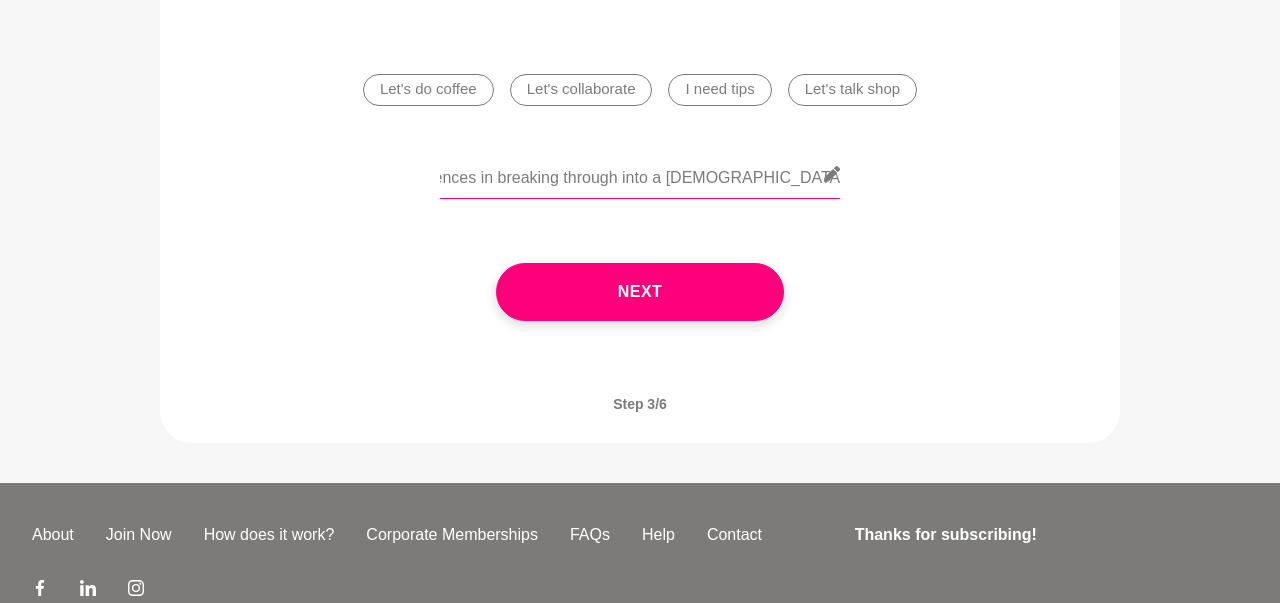 scroll, scrollTop: 0, scrollLeft: 278, axis: horizontal 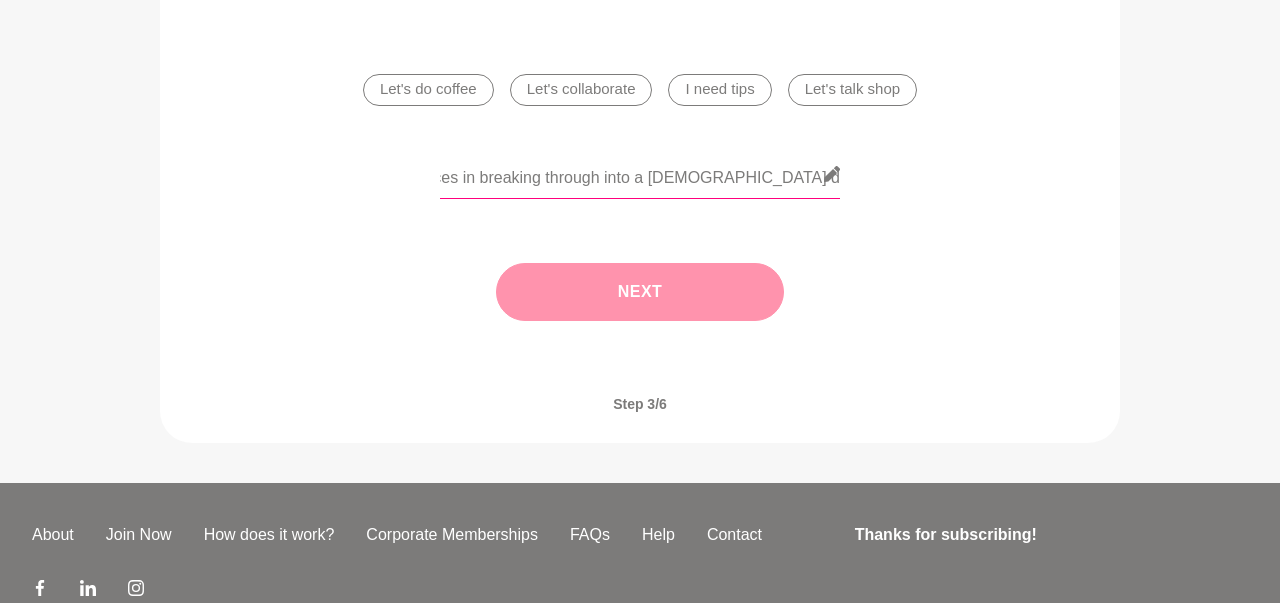 type on "Interested to hear about your experiences in breaking through into a [DEMOGRAPHIC_DATA] dominated profession" 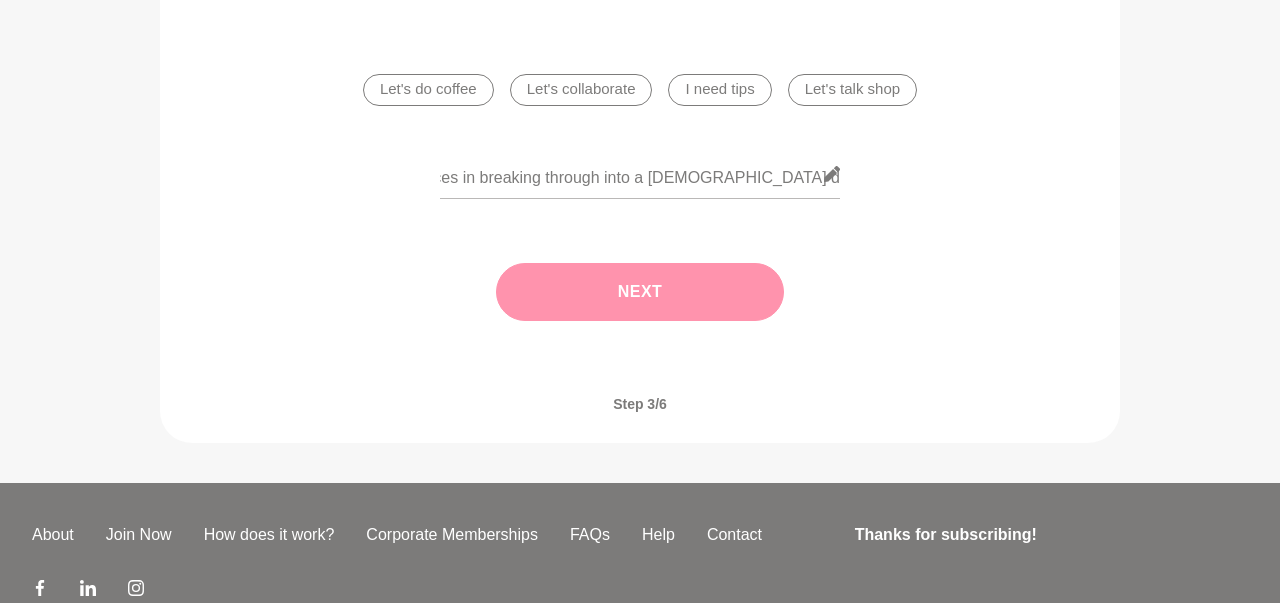 click on "Next" at bounding box center (640, 292) 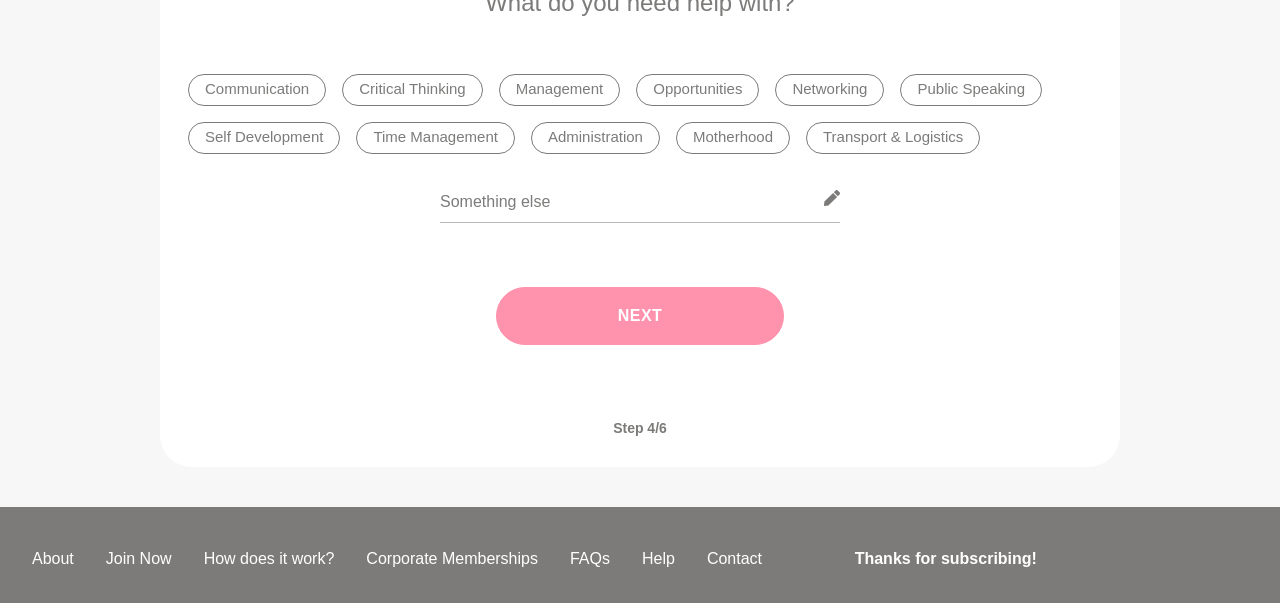 scroll, scrollTop: 416, scrollLeft: 0, axis: vertical 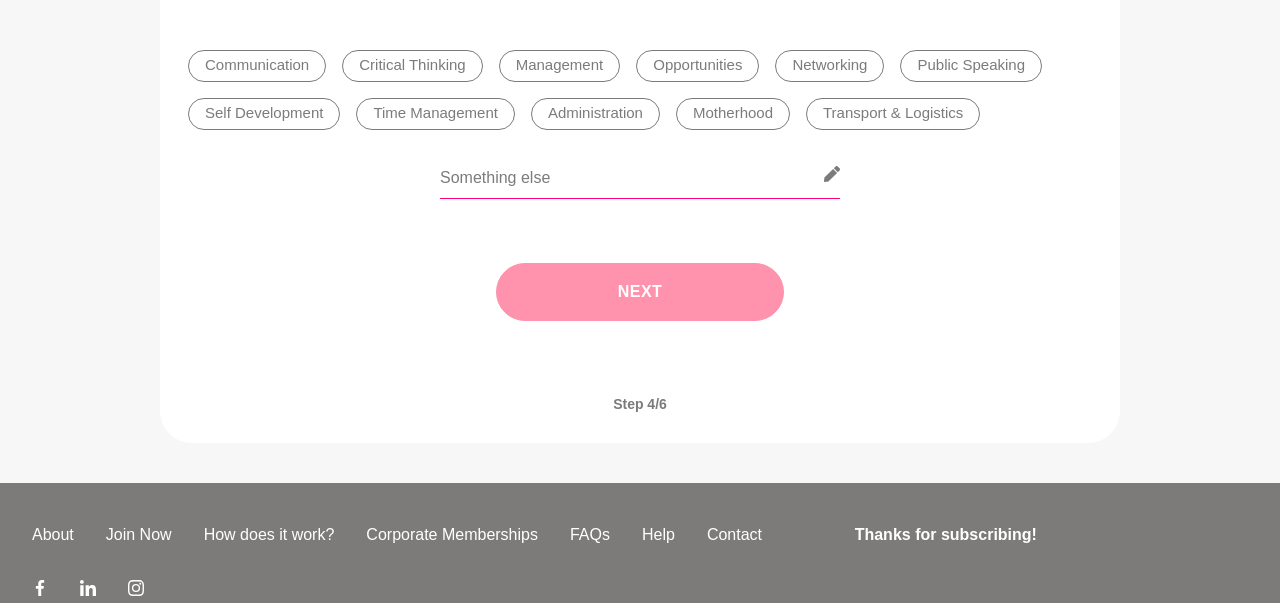 click at bounding box center (640, 174) 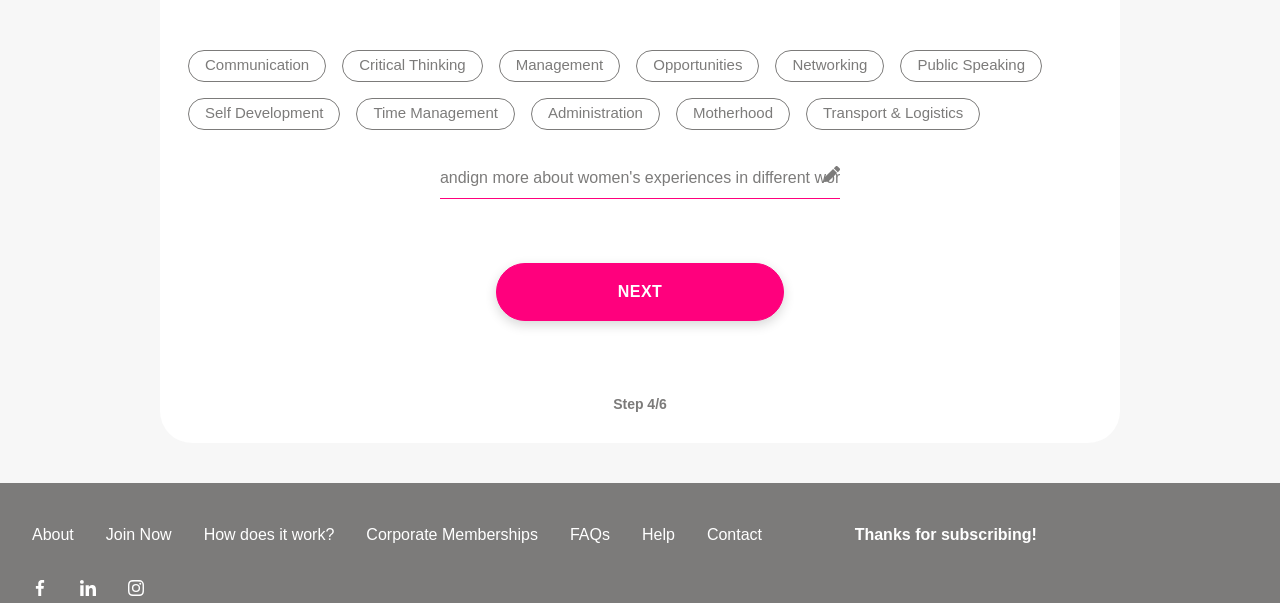 scroll, scrollTop: 0, scrollLeft: 625, axis: horizontal 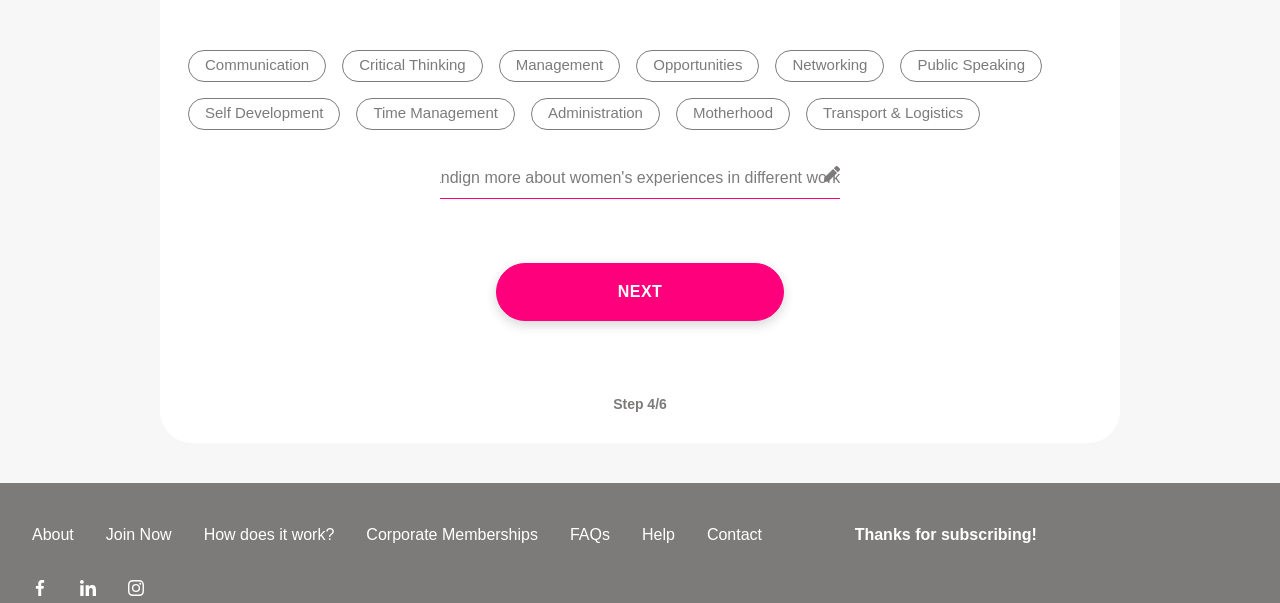 drag, startPoint x: 459, startPoint y: 179, endPoint x: 488, endPoint y: 184, distance: 29.427877 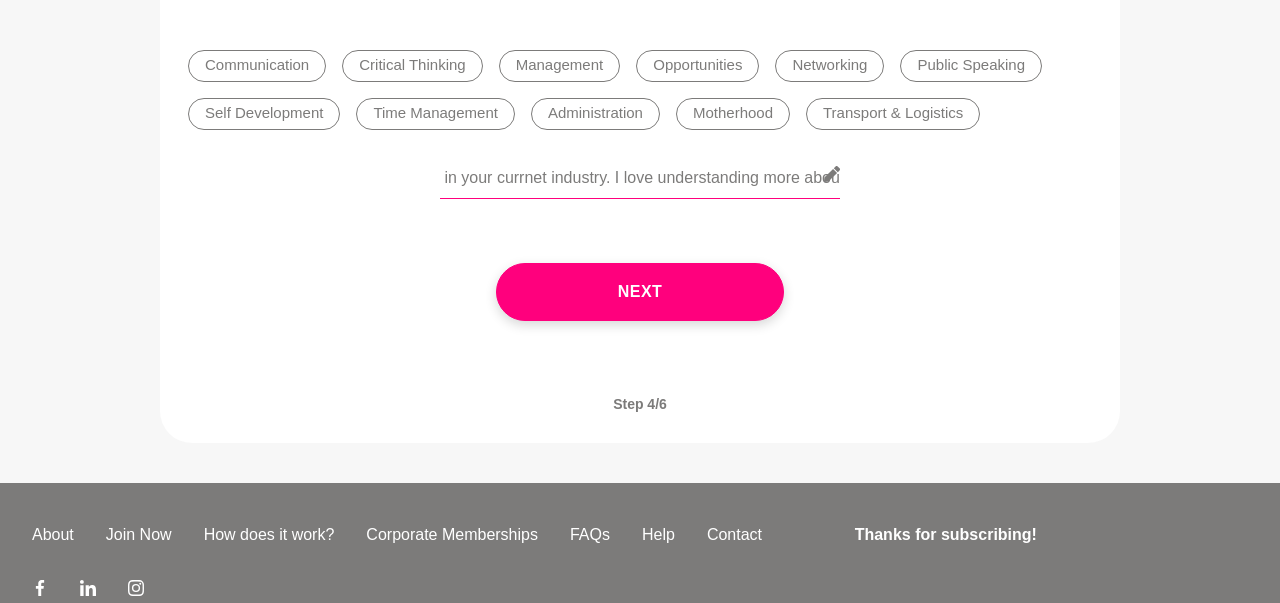 scroll, scrollTop: 0, scrollLeft: 329, axis: horizontal 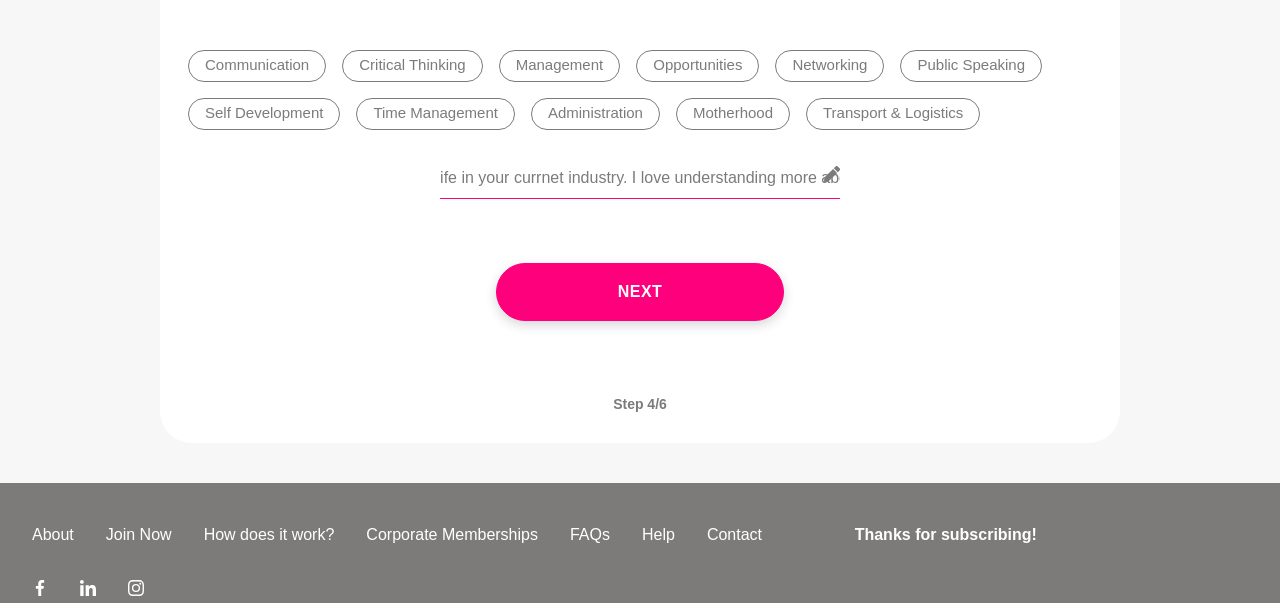 click on "Just having a chat really about your POV and life in your currnet industry. I love understanding more about women's experiences in different work" at bounding box center (640, 174) 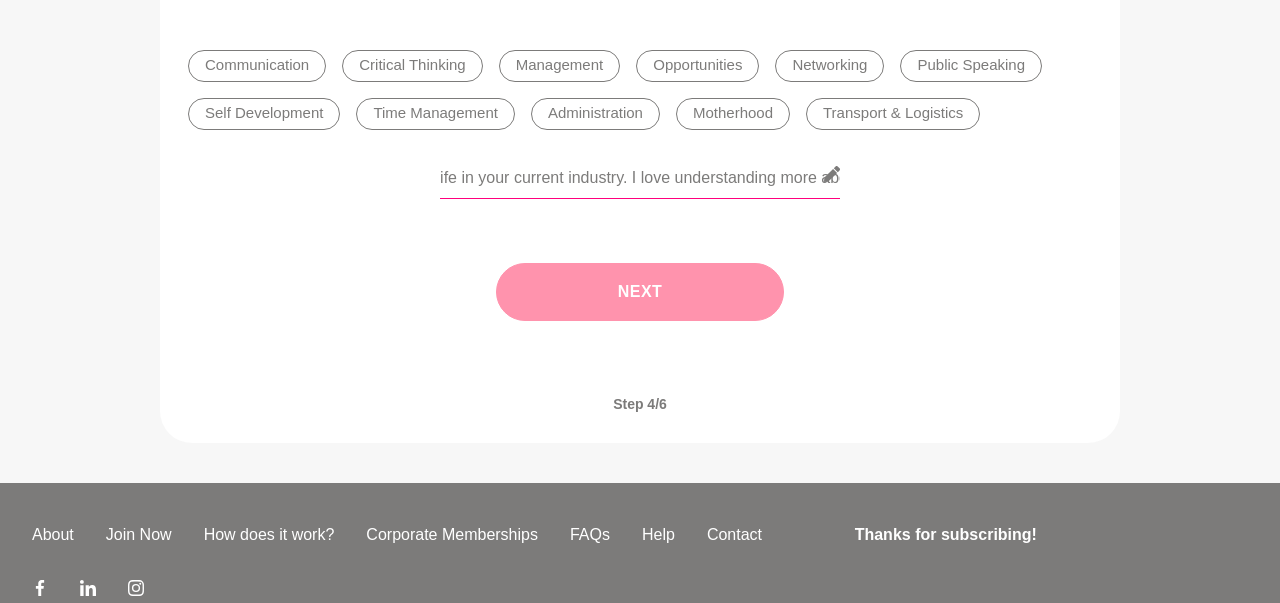 type on "Just having a chat really about your POV and life in your current industry. I love understanding more about women's experiences in different work" 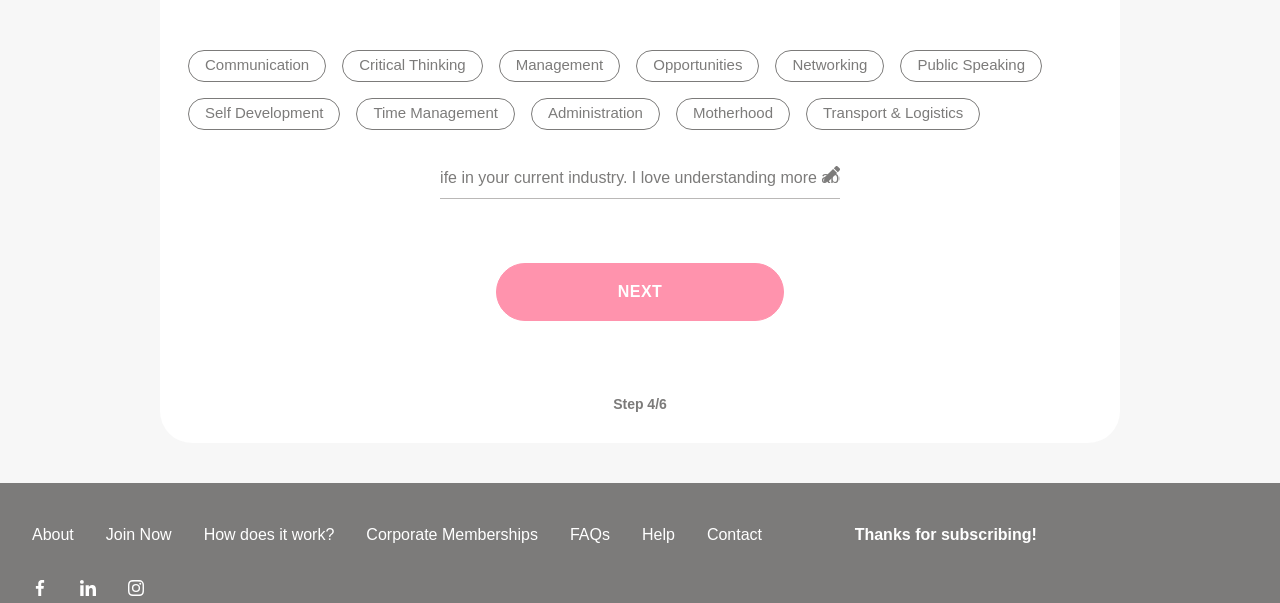 click on "Next" at bounding box center [640, 292] 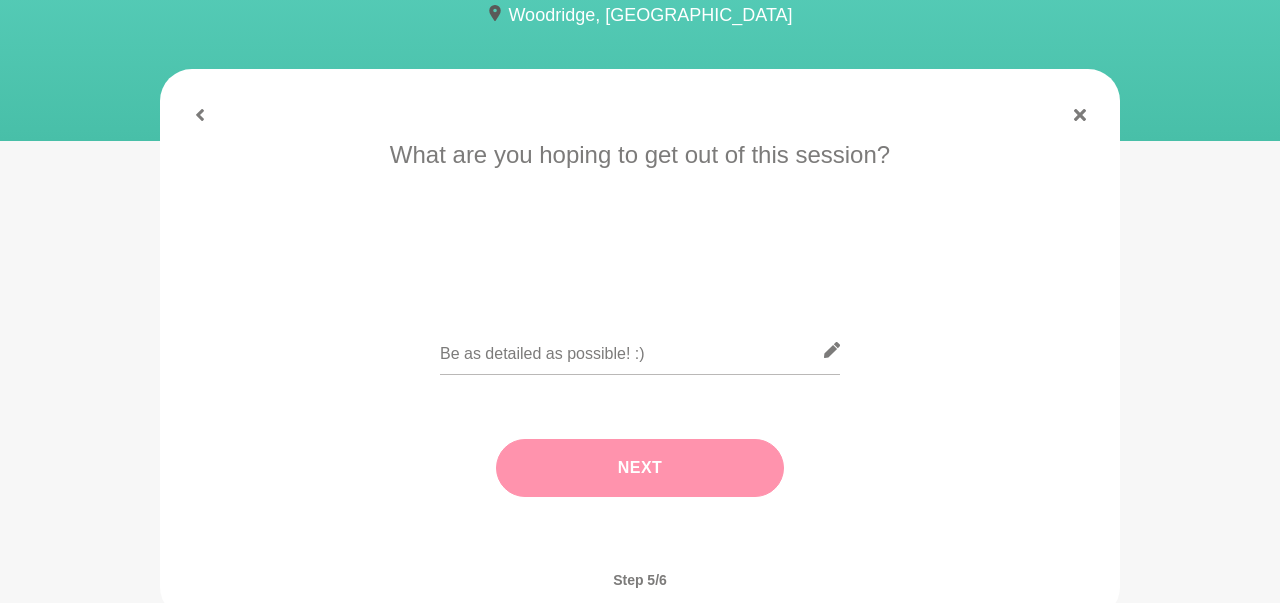 scroll, scrollTop: 208, scrollLeft: 0, axis: vertical 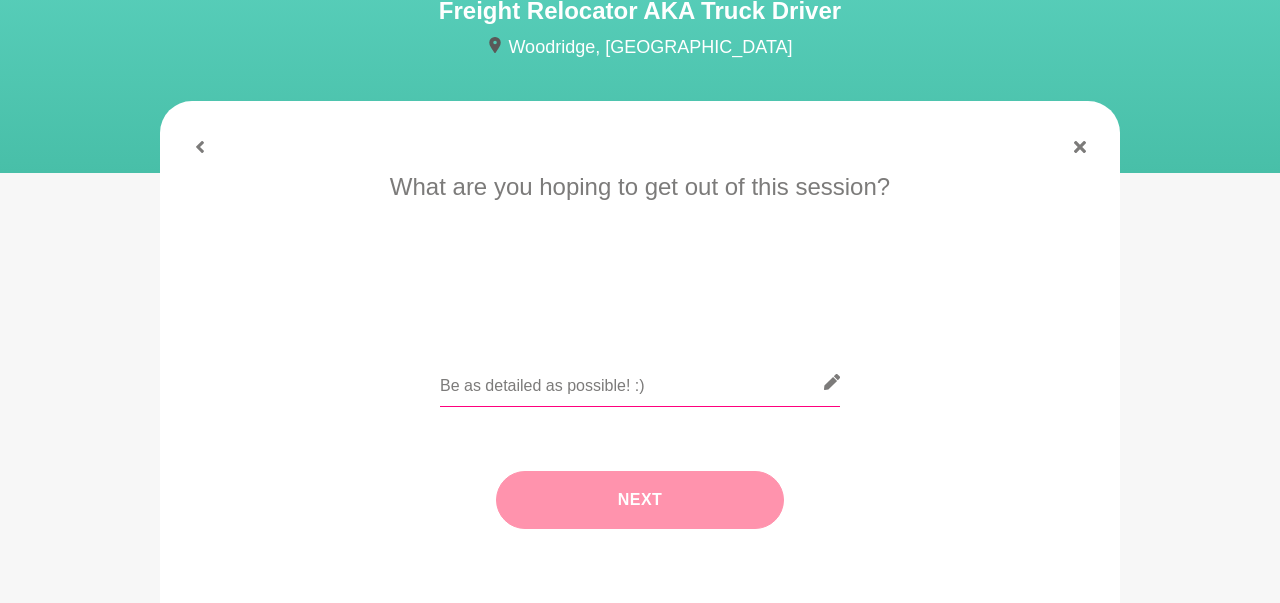 click at bounding box center [640, 382] 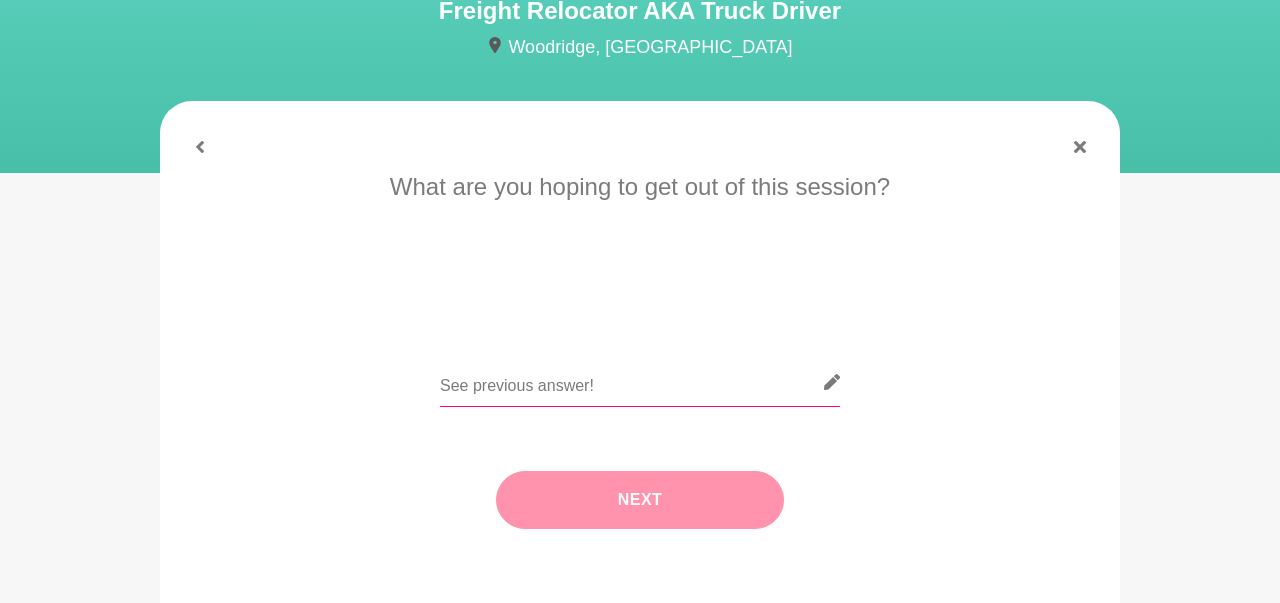 type on "See previous answer!" 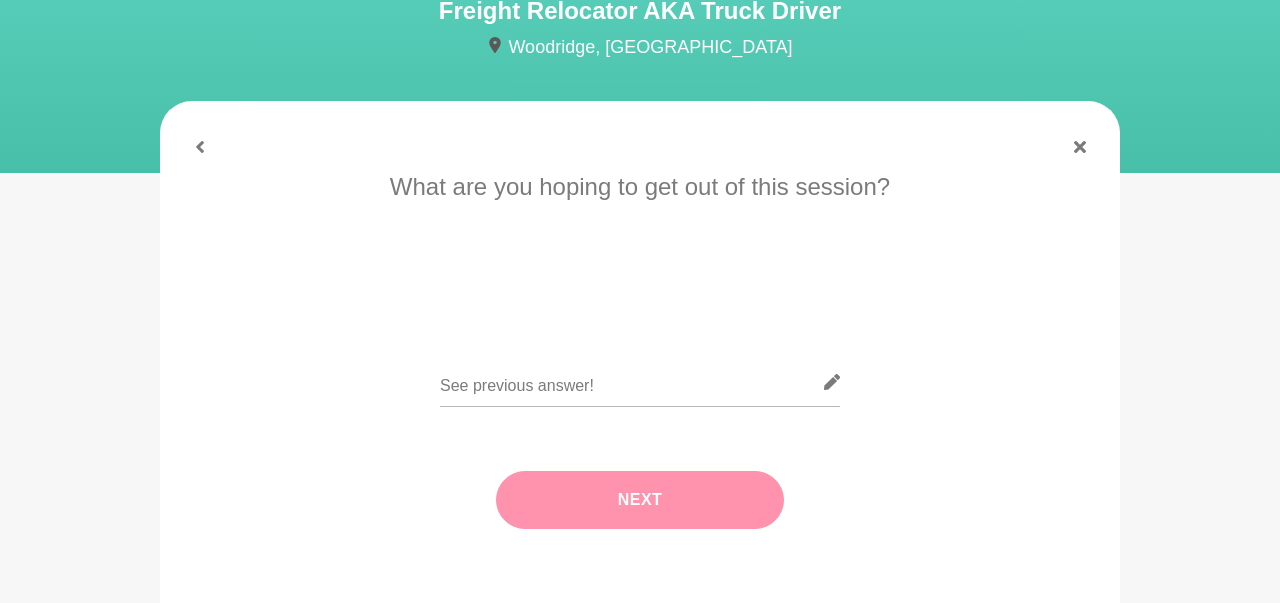 click on "Next" at bounding box center [640, 500] 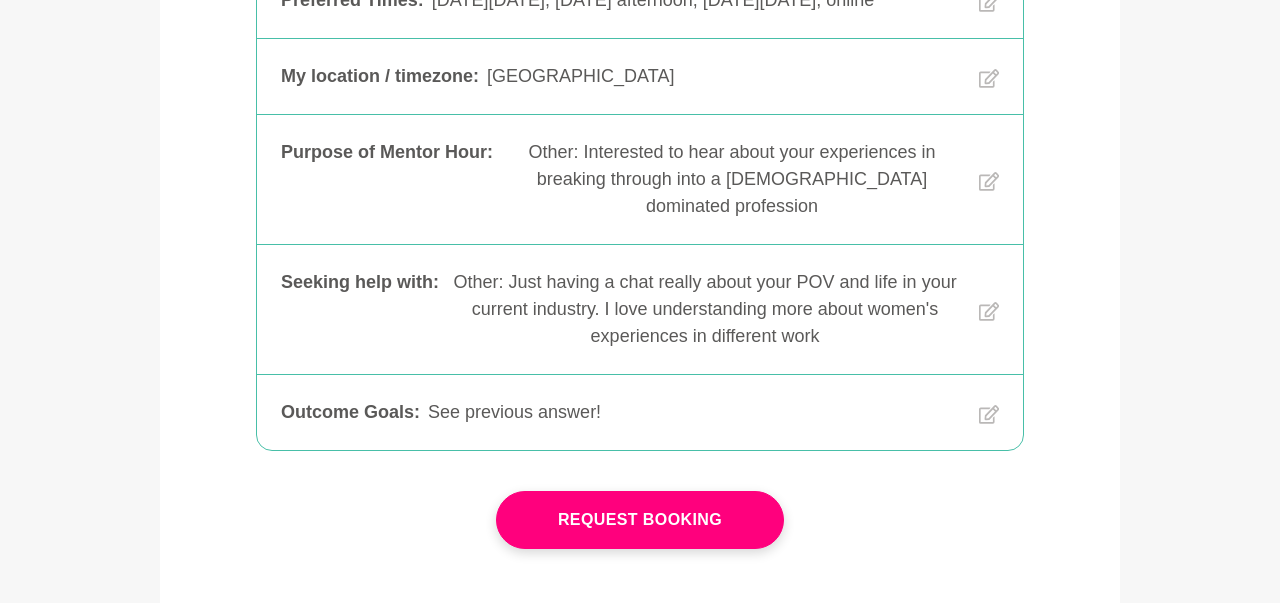 scroll, scrollTop: 624, scrollLeft: 0, axis: vertical 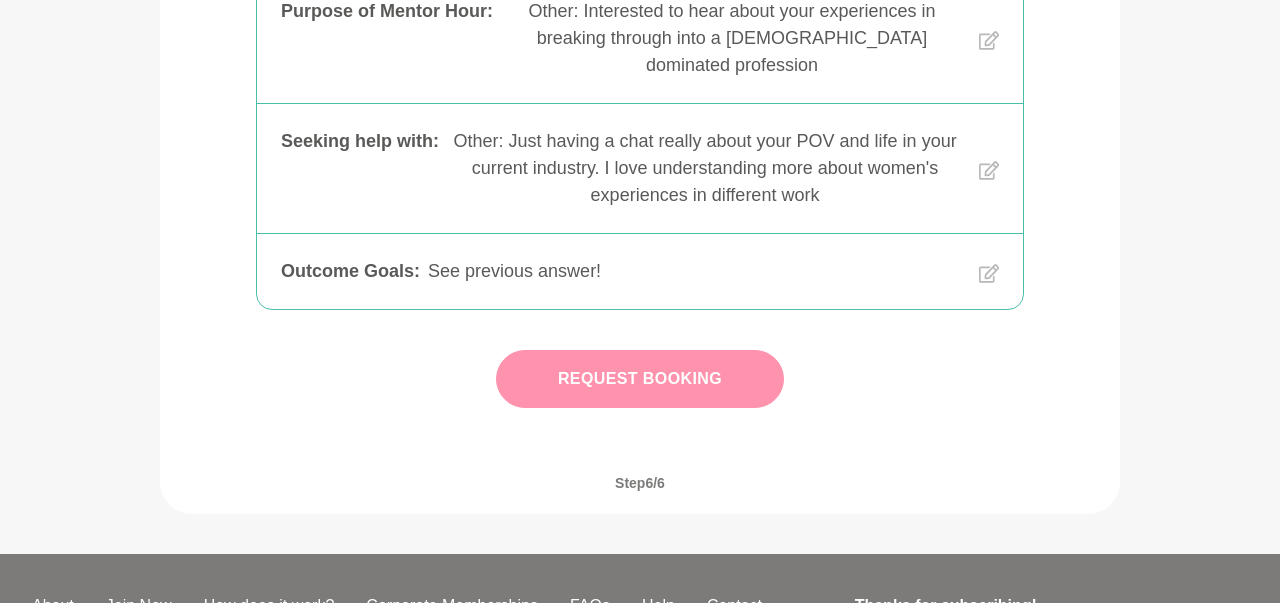 click on "Request Booking" at bounding box center (640, 379) 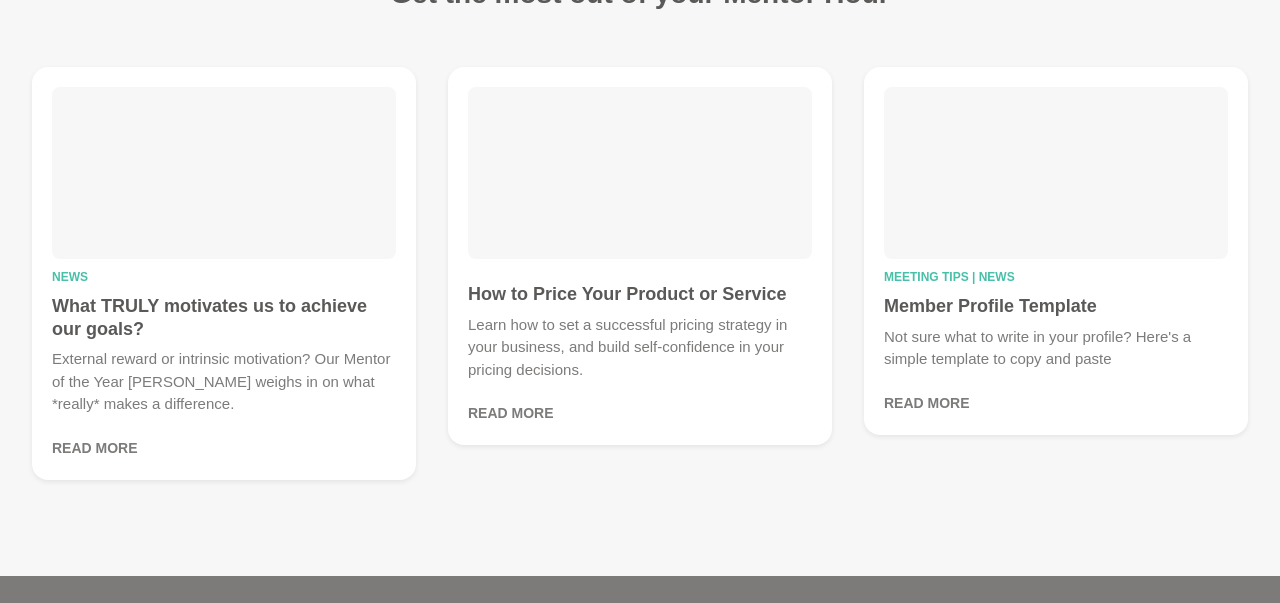 scroll, scrollTop: 0, scrollLeft: 0, axis: both 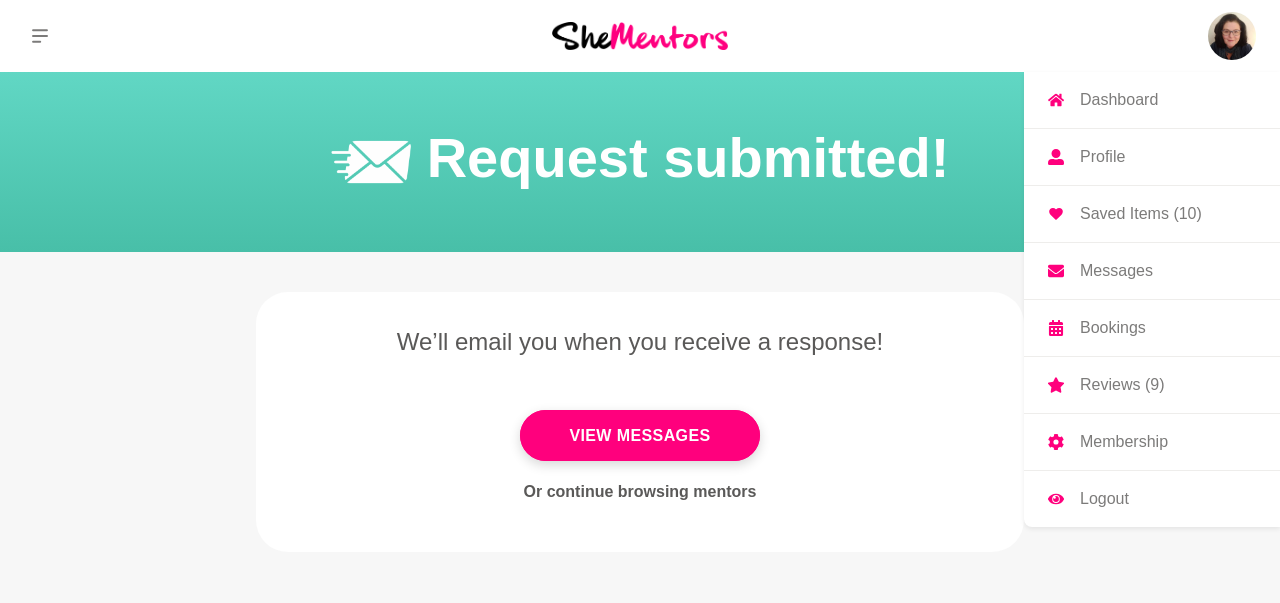 click at bounding box center [1232, 36] 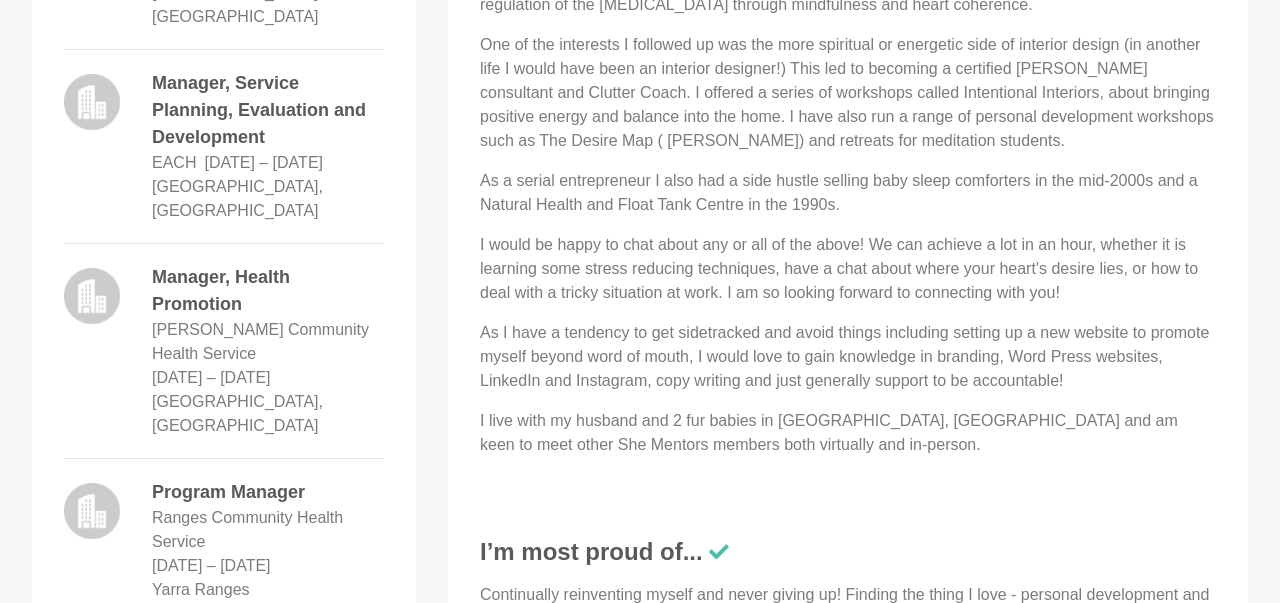 scroll, scrollTop: 1560, scrollLeft: 0, axis: vertical 